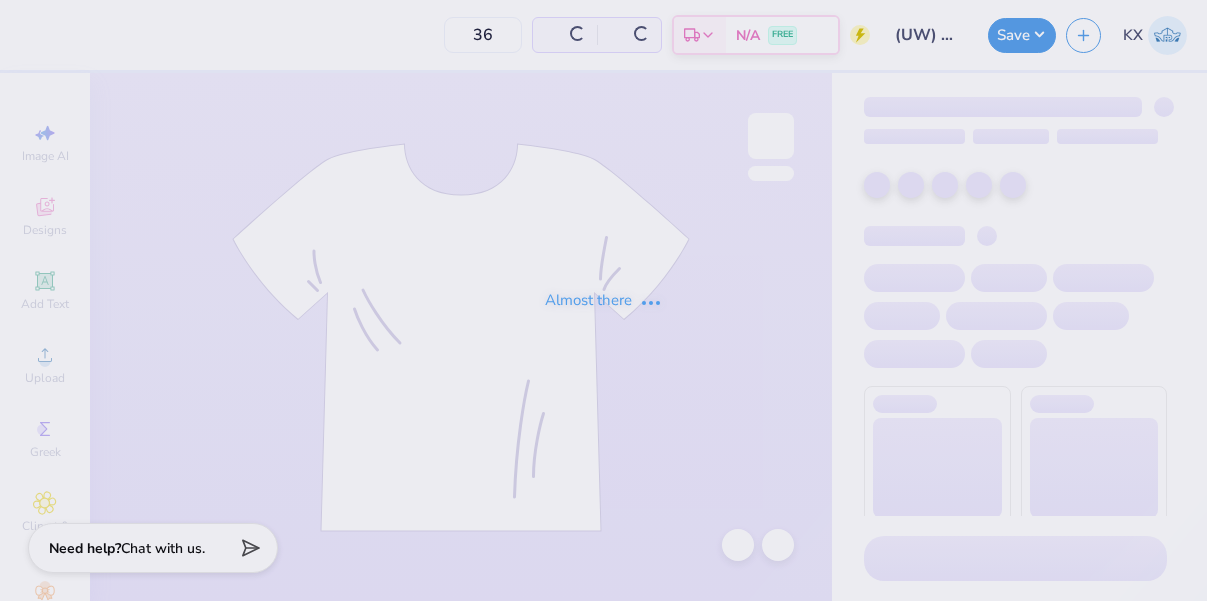 scroll, scrollTop: 0, scrollLeft: 0, axis: both 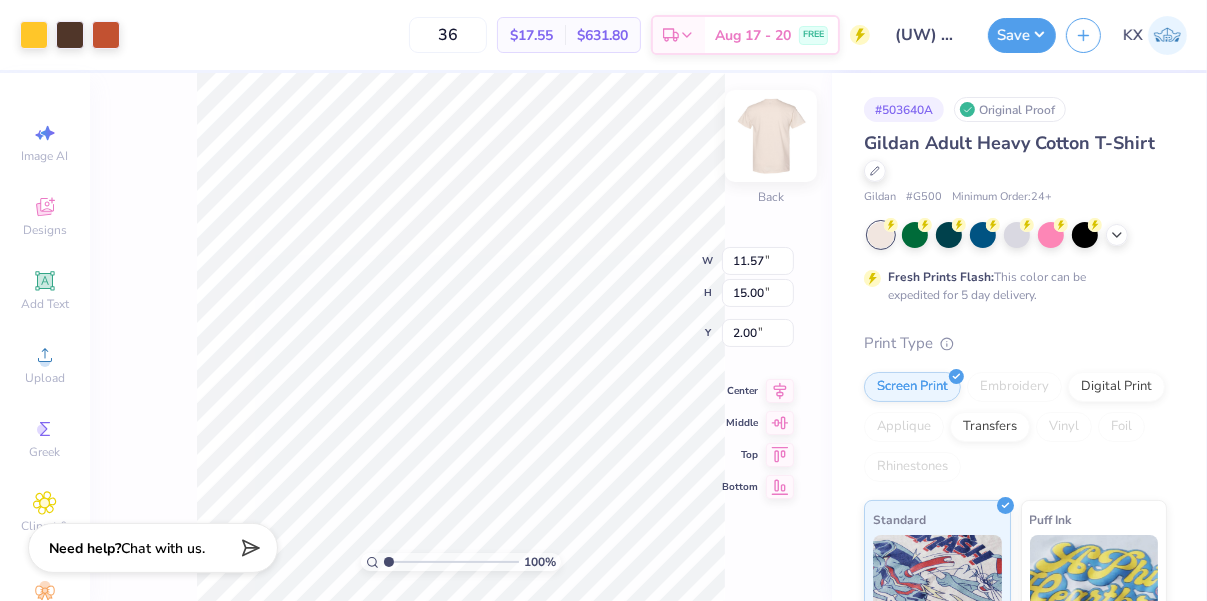 click at bounding box center [771, 136] 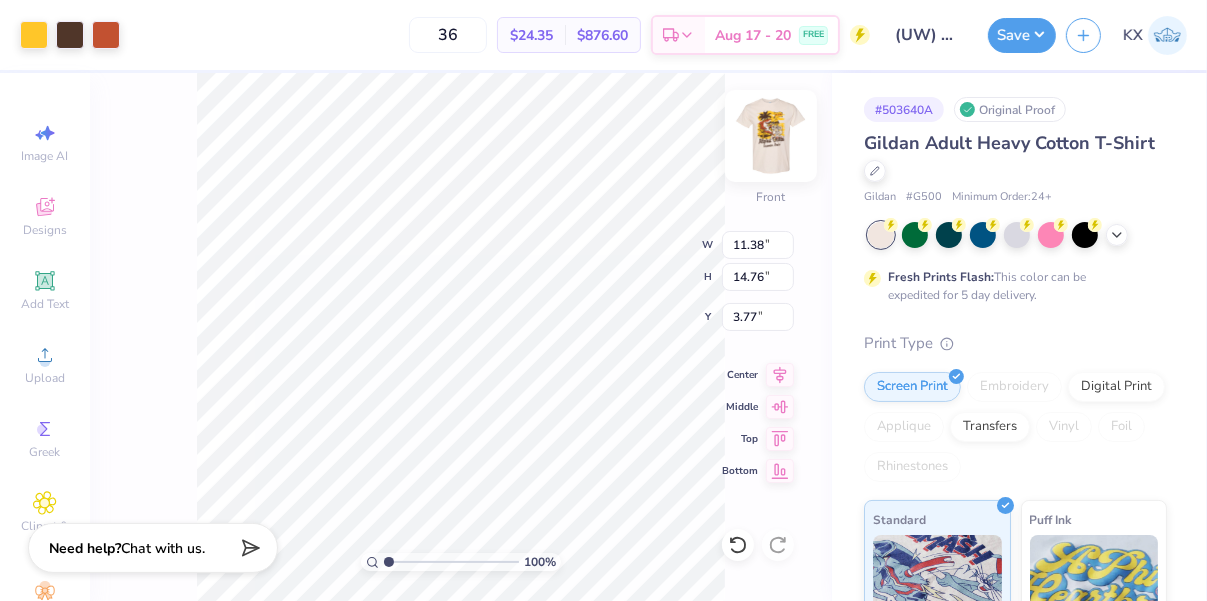 click at bounding box center (771, 136) 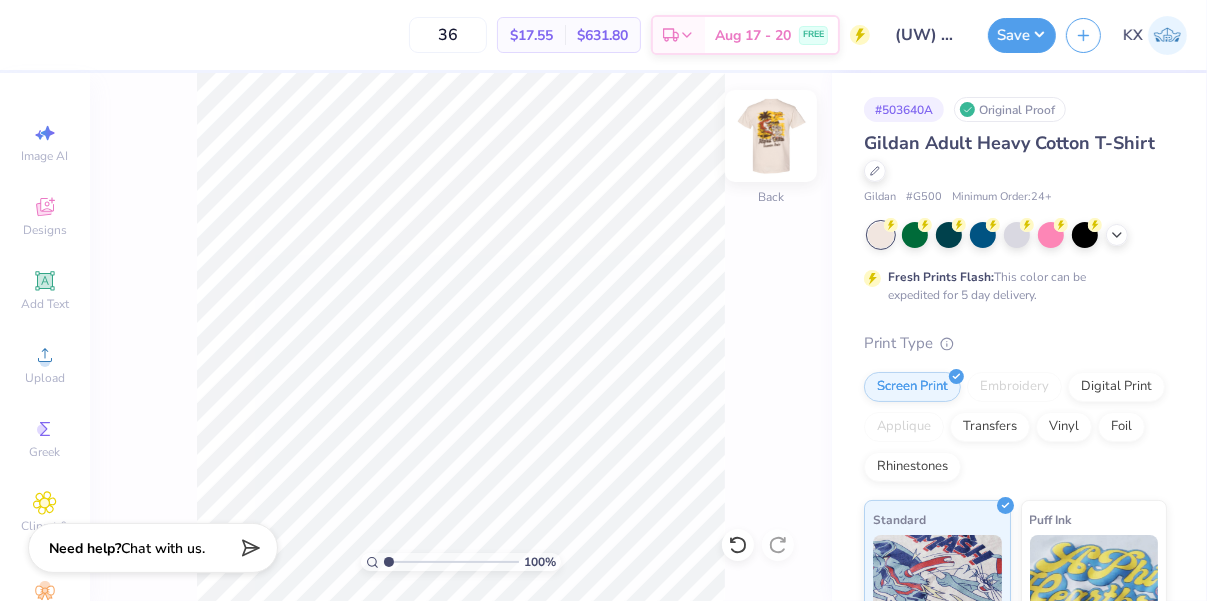 click at bounding box center (771, 136) 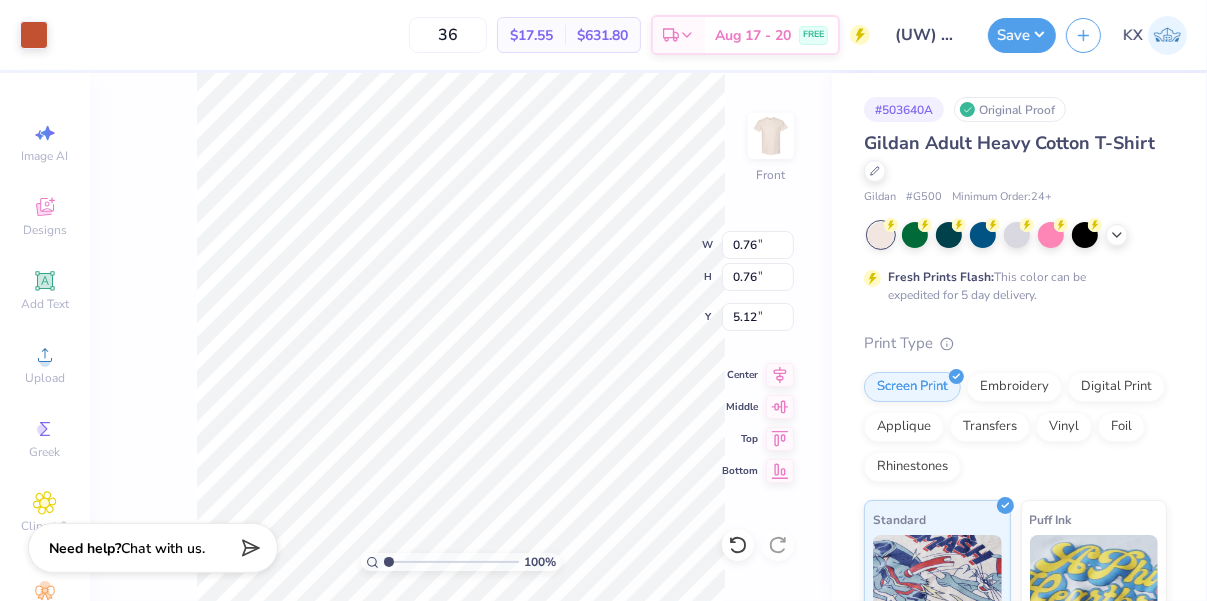 type on "0.76" 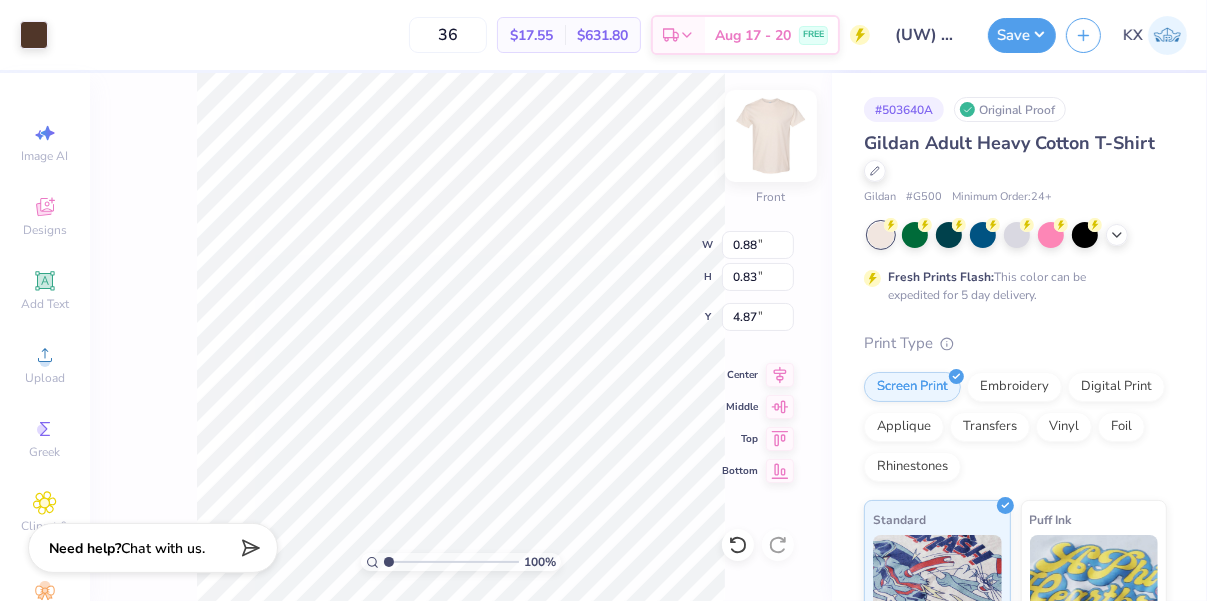 click at bounding box center (771, 136) 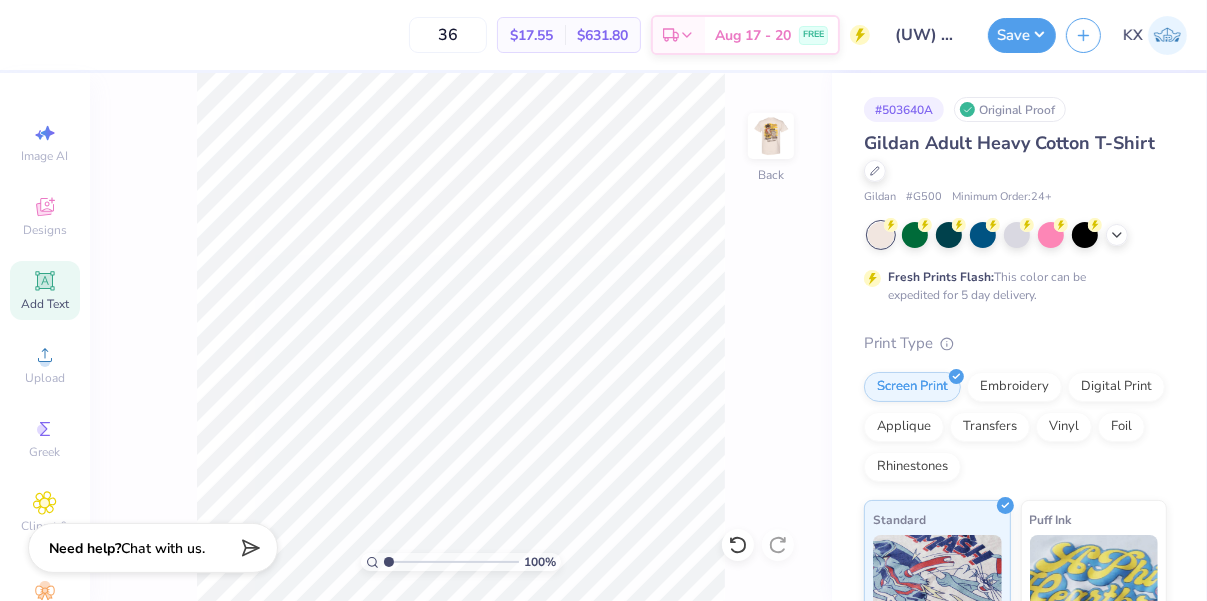 click 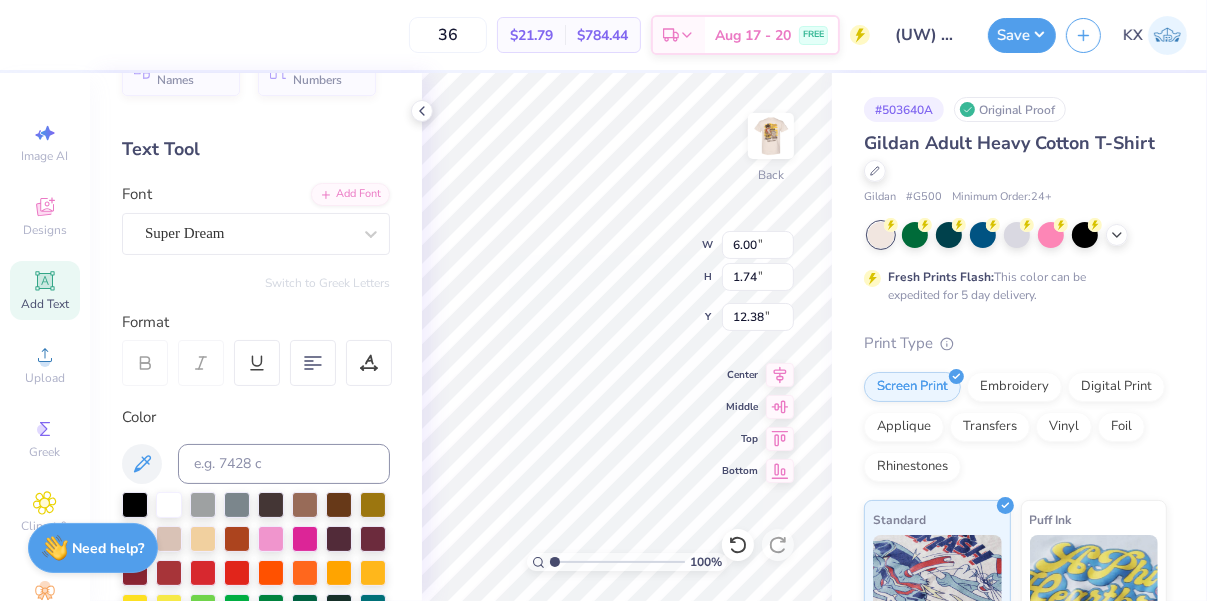scroll, scrollTop: 68, scrollLeft: 0, axis: vertical 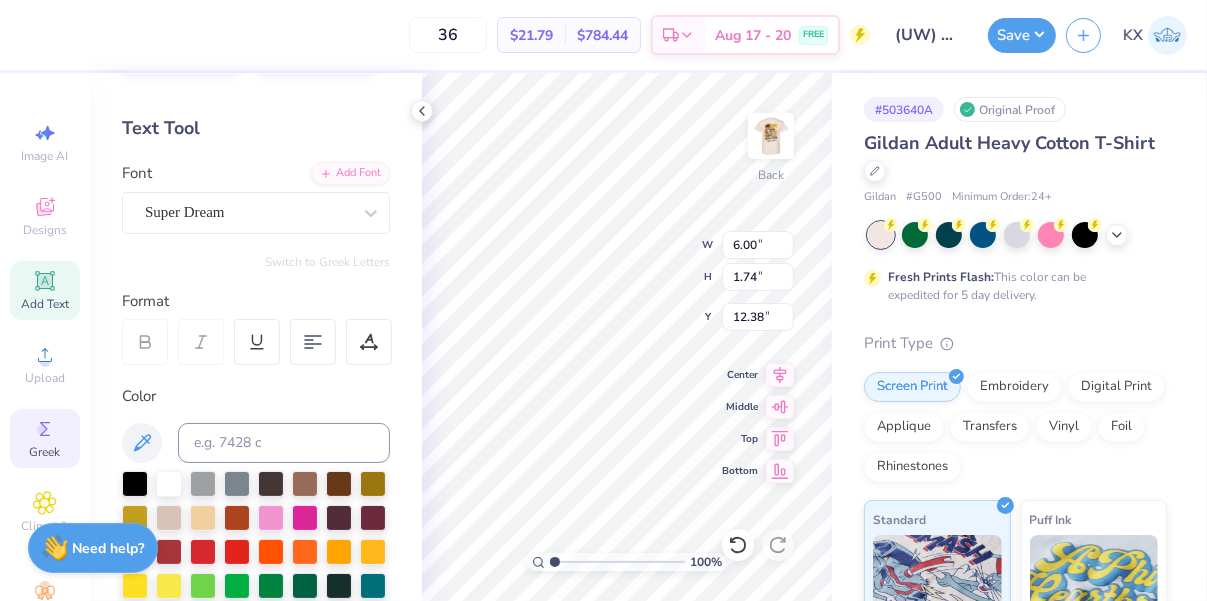 click 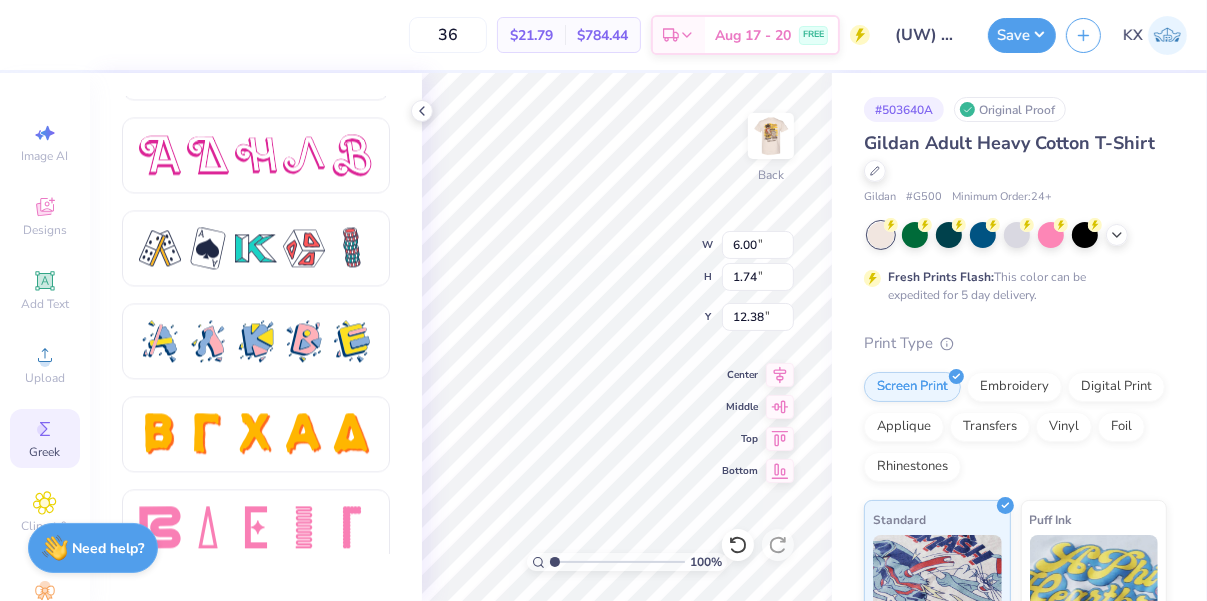 scroll, scrollTop: 3541, scrollLeft: 0, axis: vertical 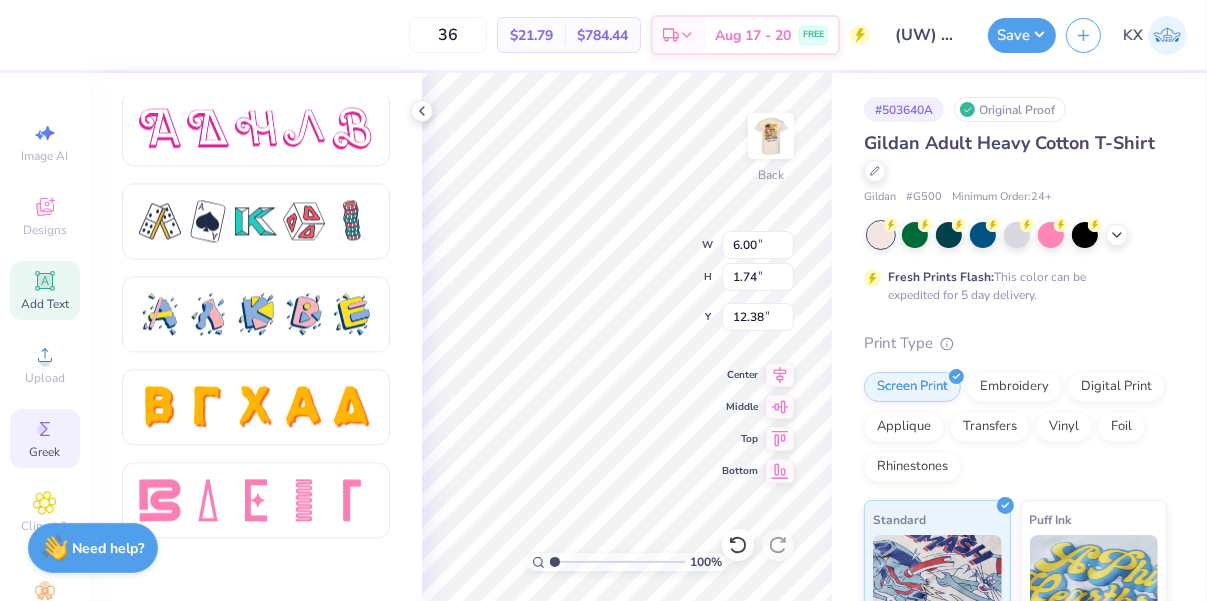 click on "Add Text" at bounding box center [45, 290] 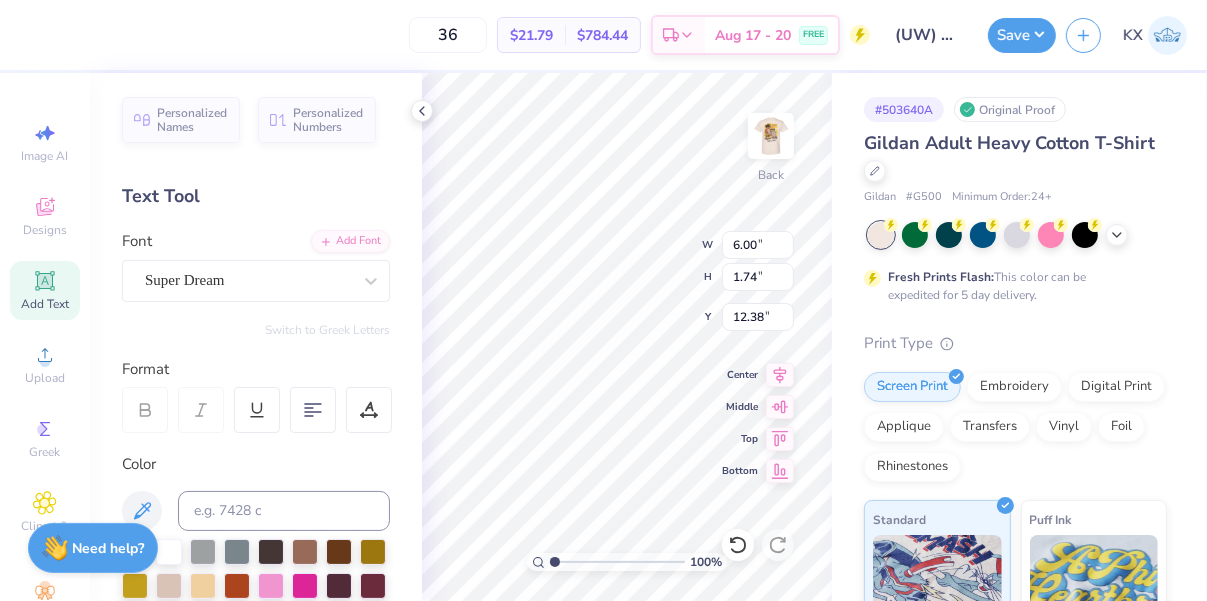 scroll, scrollTop: 0, scrollLeft: 0, axis: both 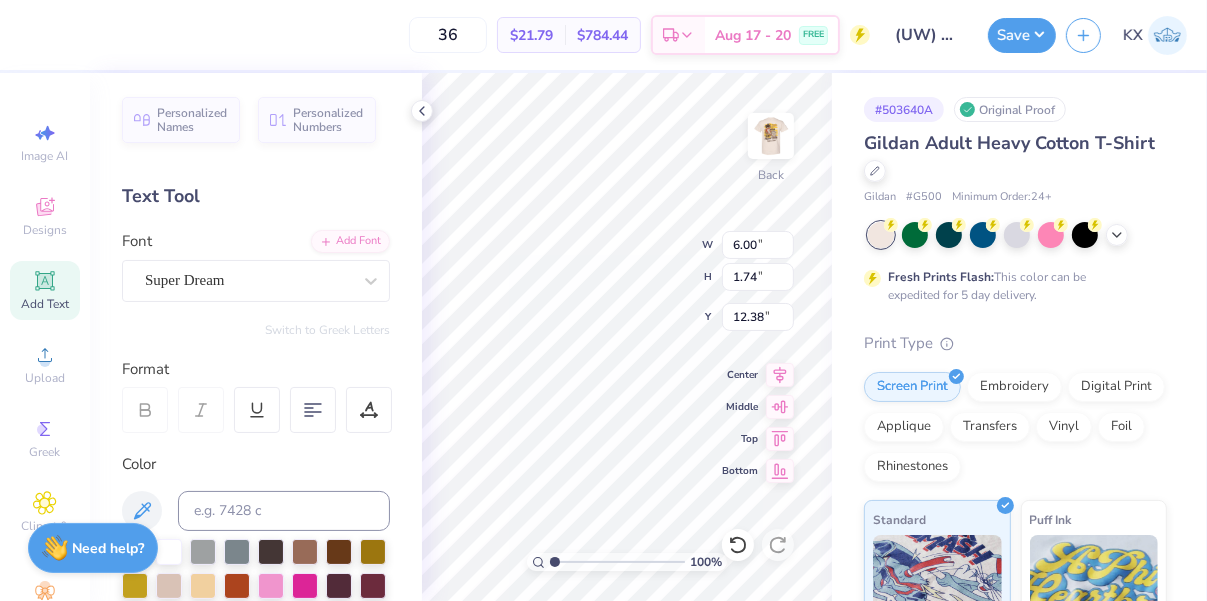 type on "A" 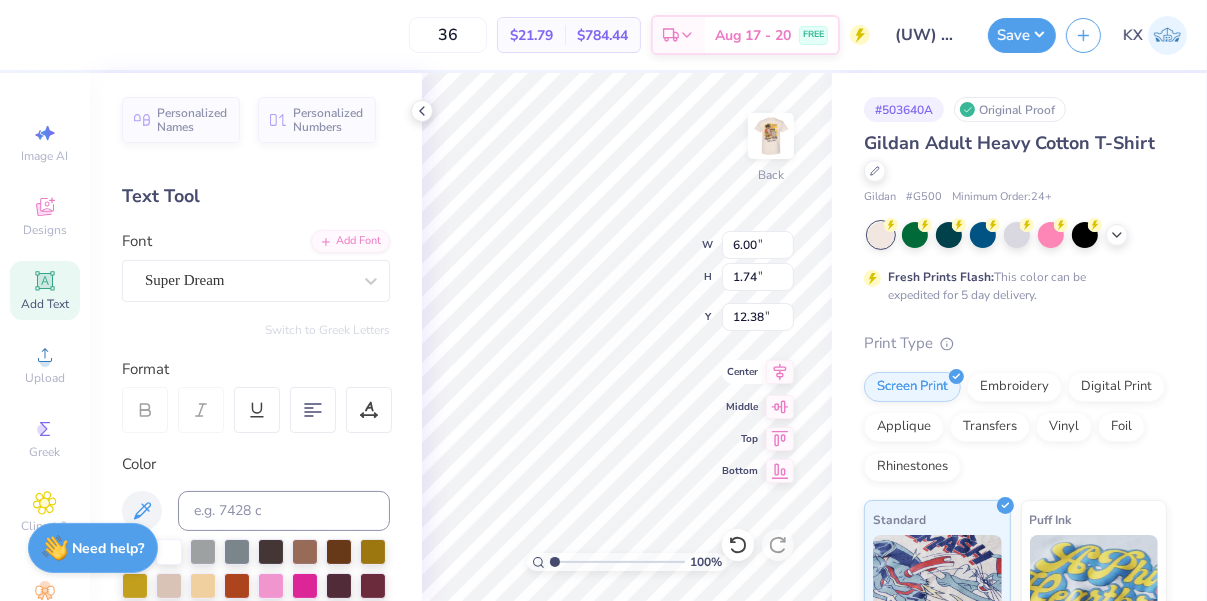type 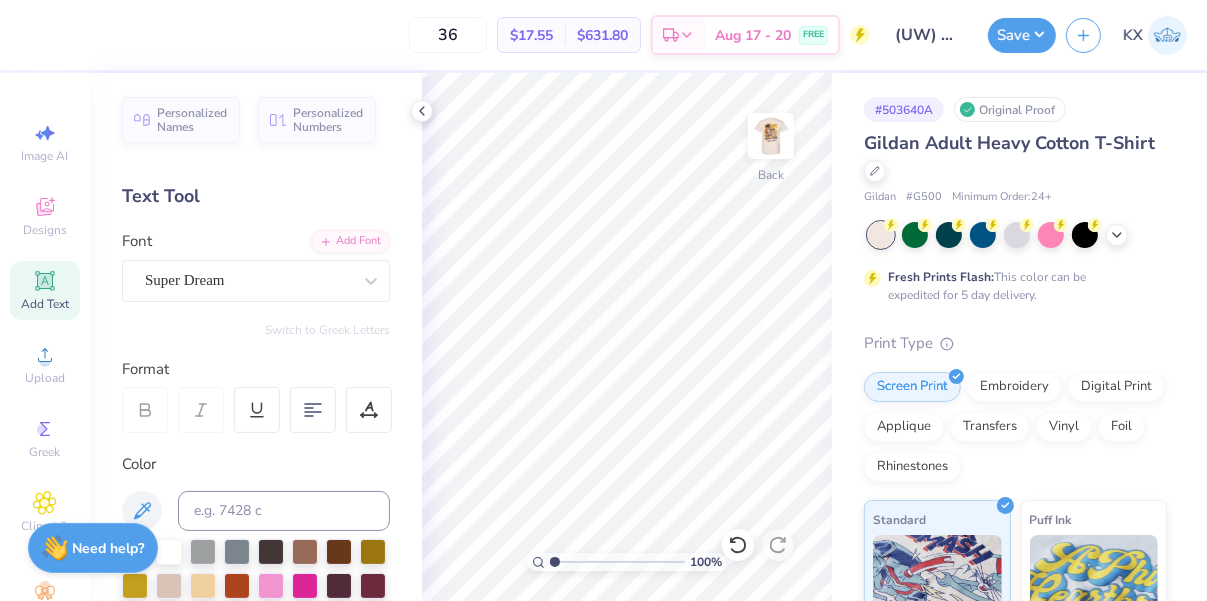 click on "Personalized Names Personalized Numbers Text Tool  Add Font Font Super Dream Switch to Greek Letters Format Color Styles Text Shape" at bounding box center [256, 337] 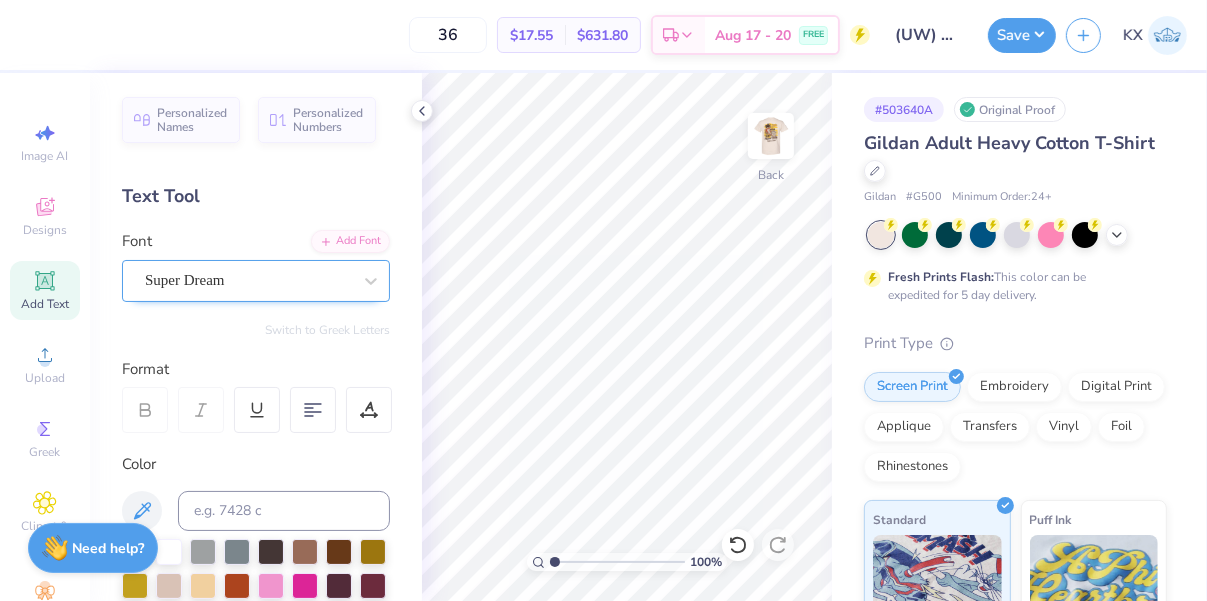 click on "Super Dream" at bounding box center (256, 281) 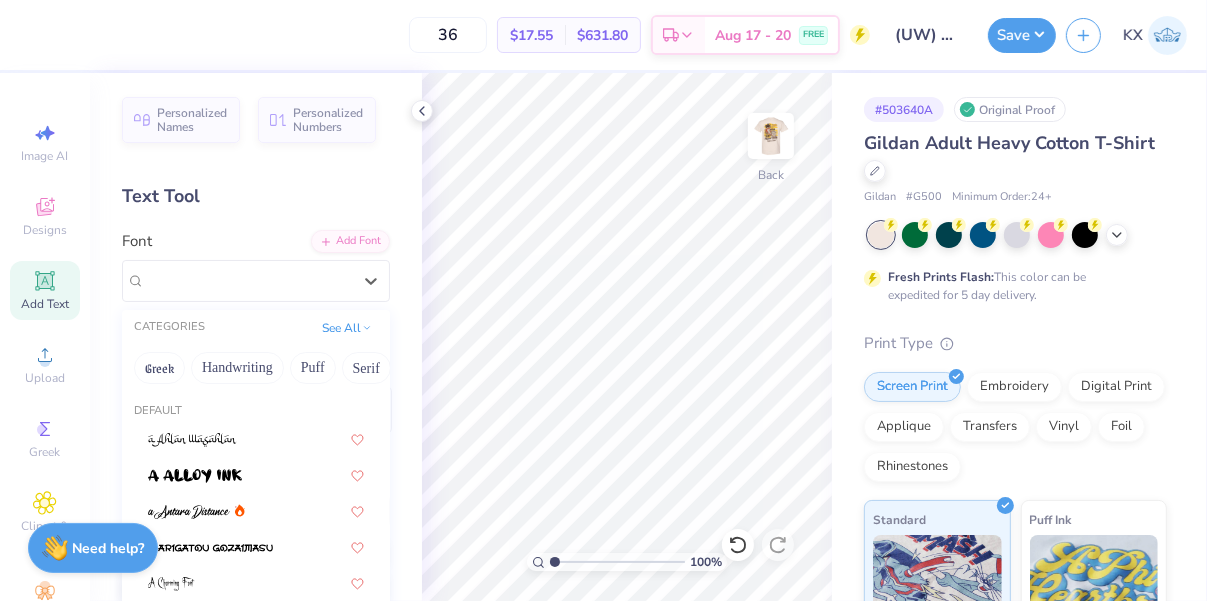type on "d" 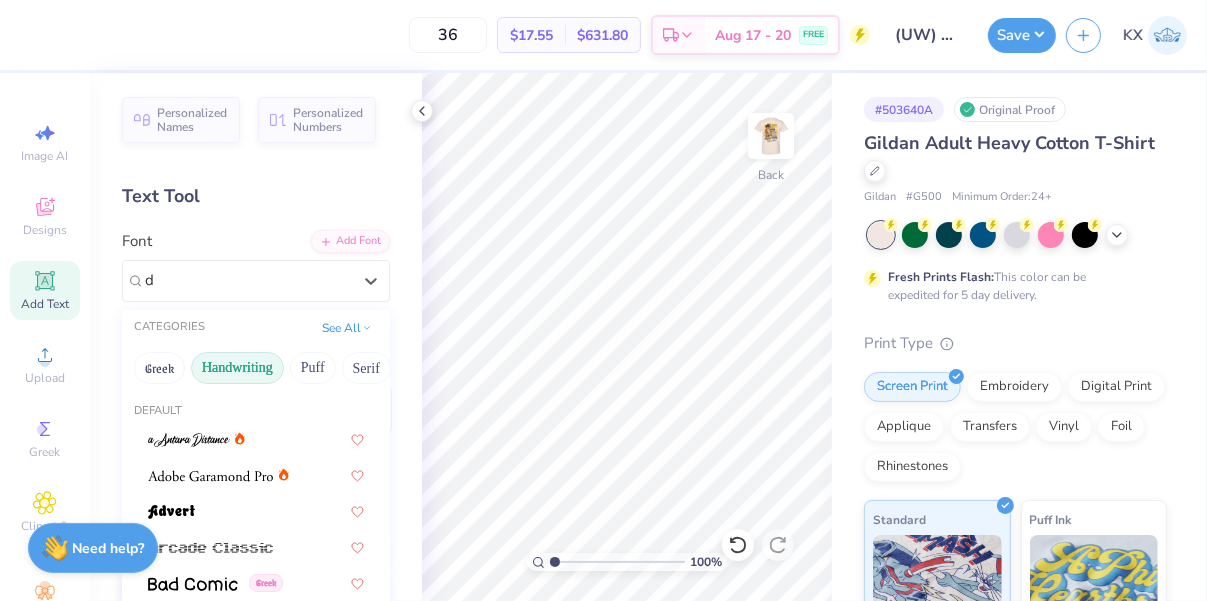 type 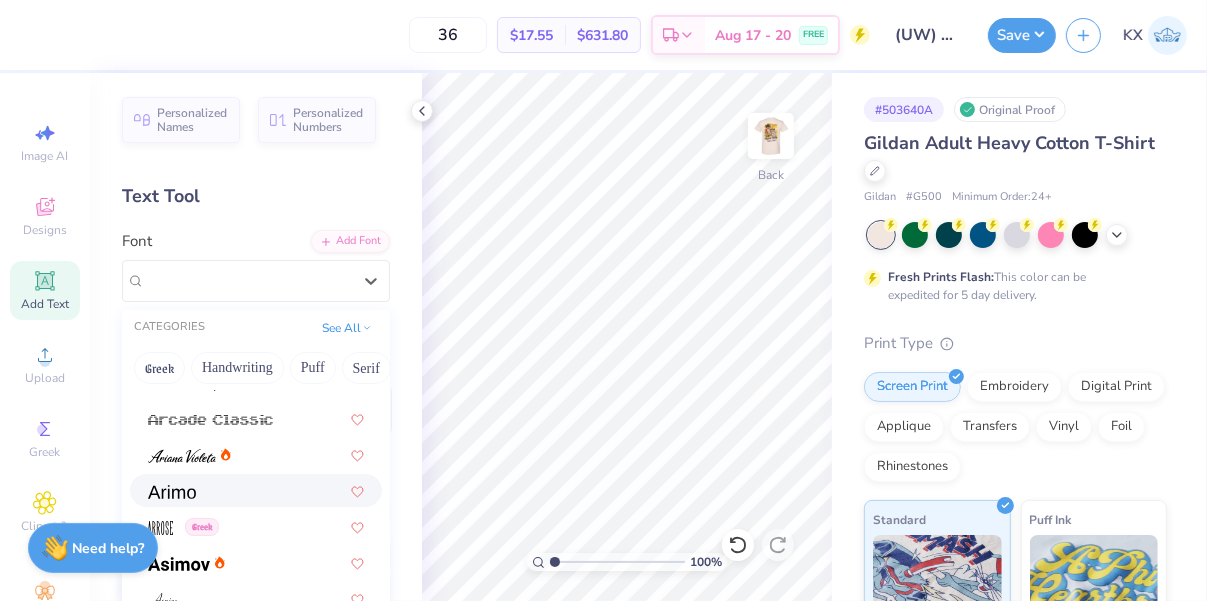 scroll, scrollTop: 616, scrollLeft: 0, axis: vertical 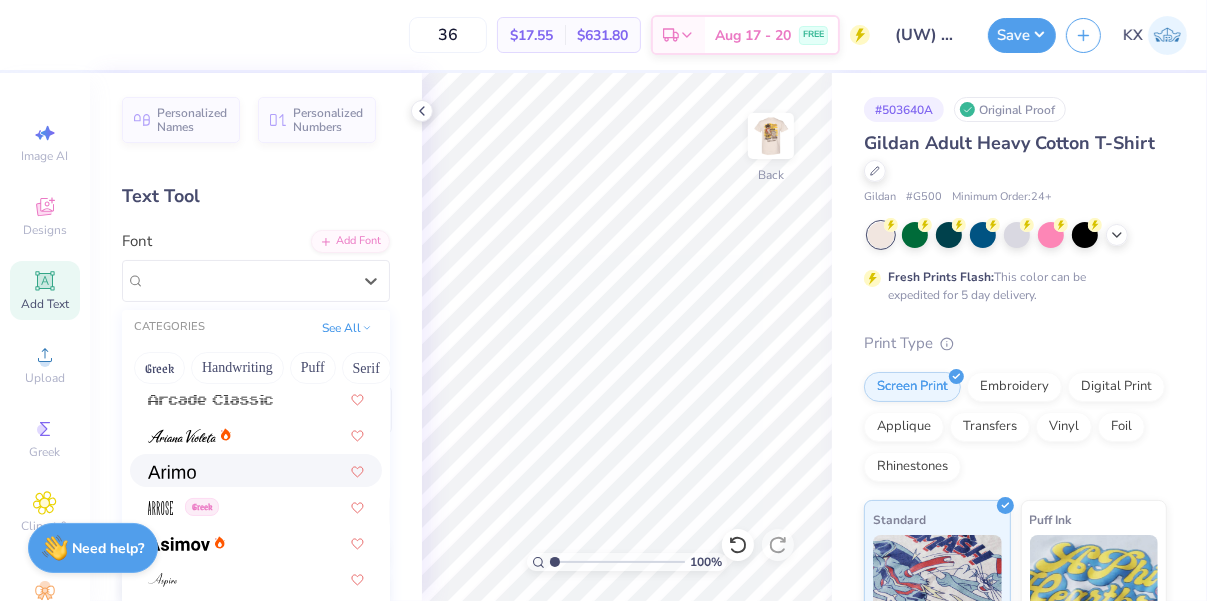 click at bounding box center [256, 470] 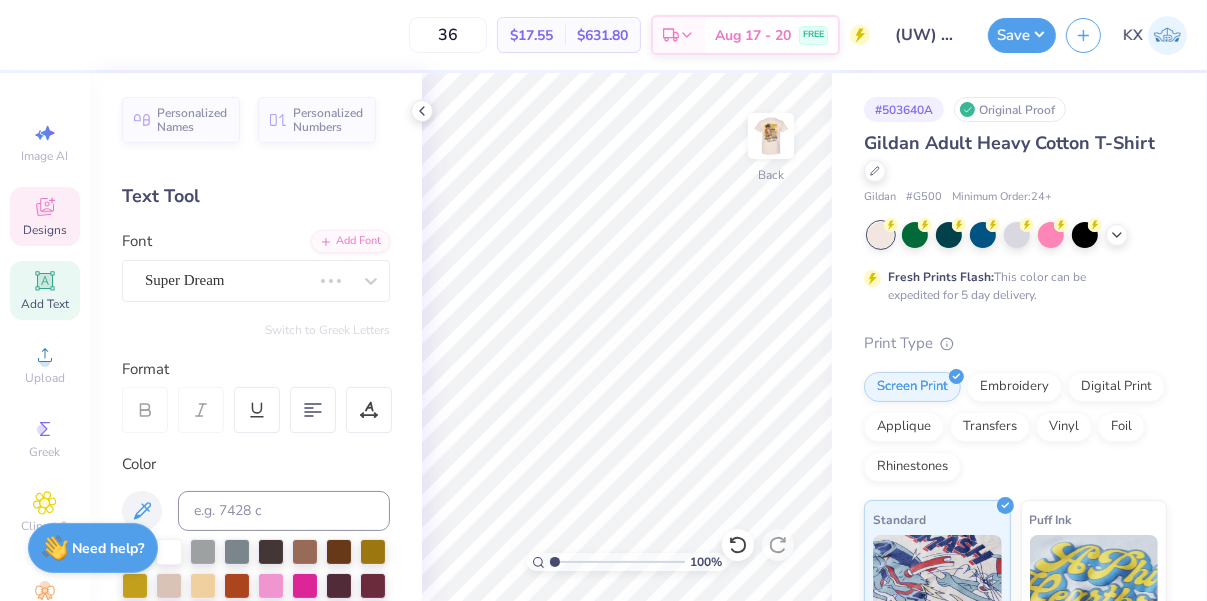 click on "Designs" at bounding box center (45, 216) 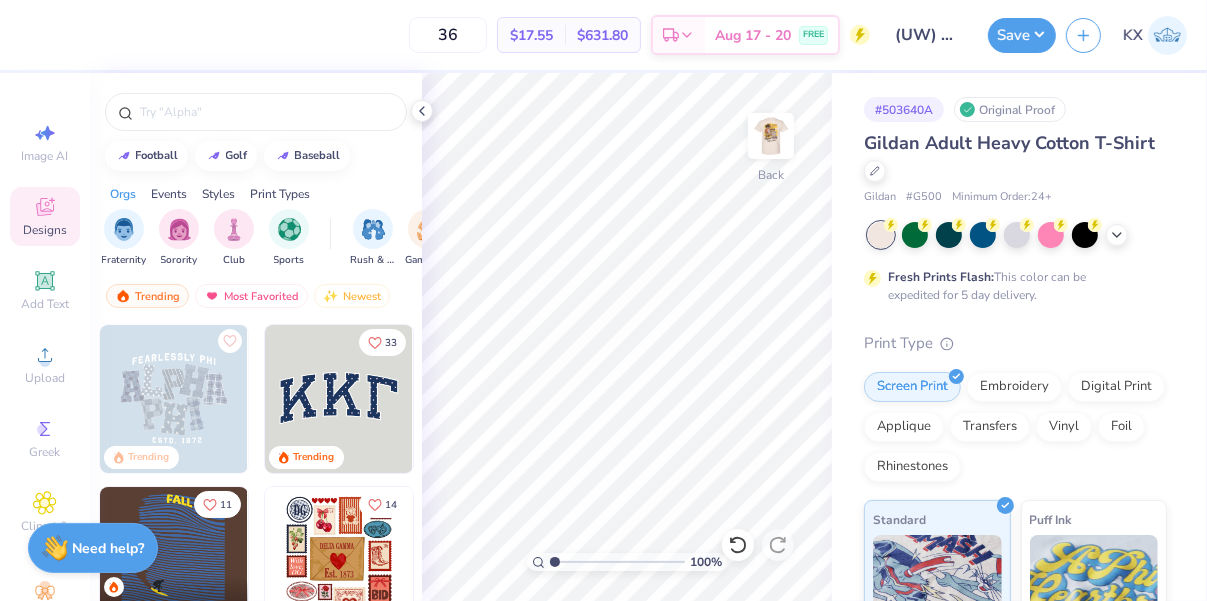 click on "Image AI Designs Add Text Upload Greek Clipart & logos Decorate" at bounding box center [45, 372] 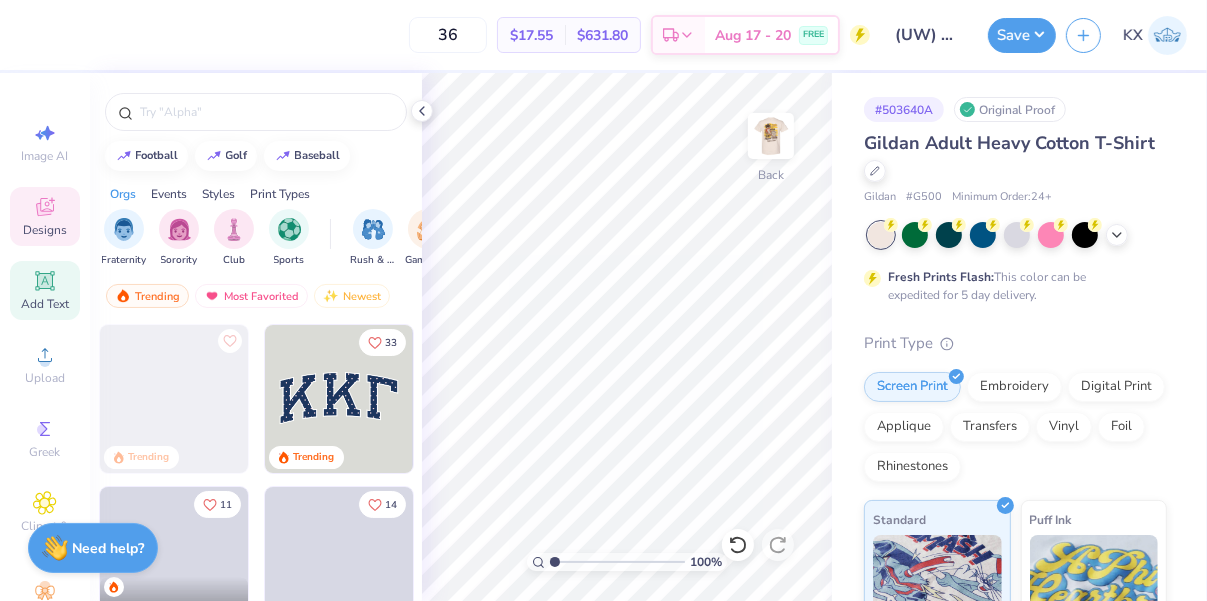 click 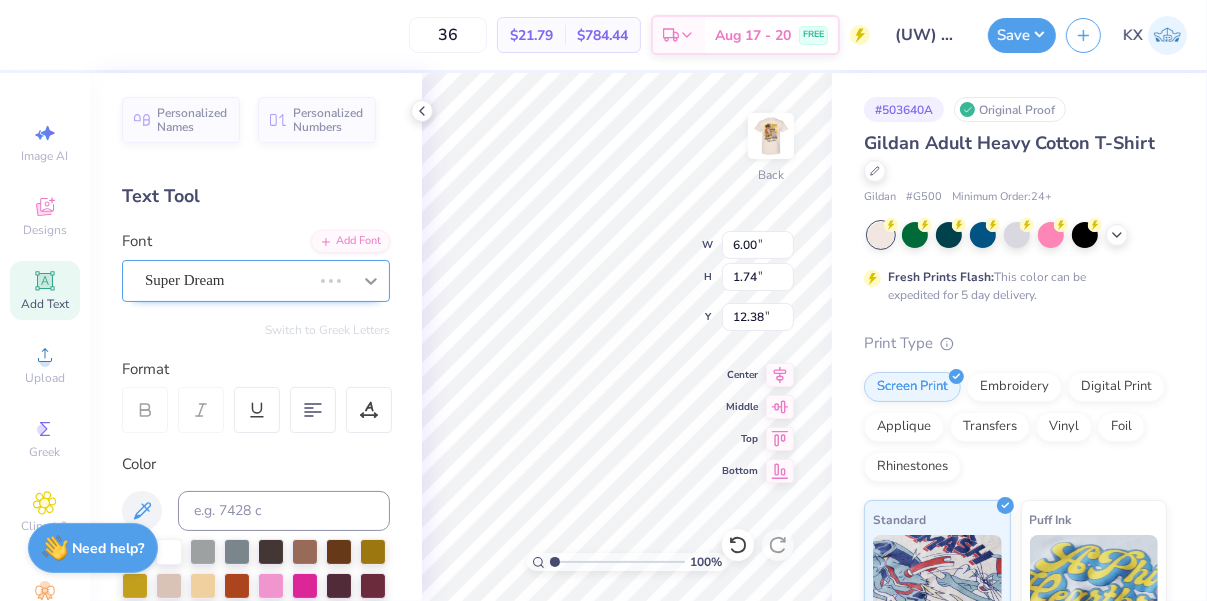 click 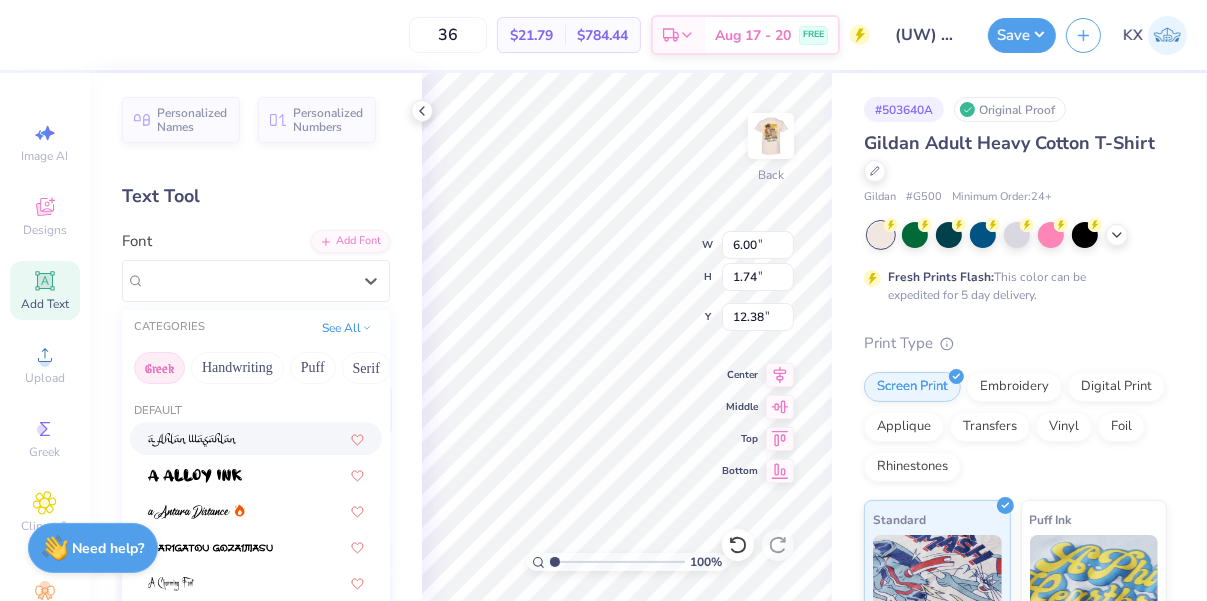 click on "Greek" at bounding box center (159, 368) 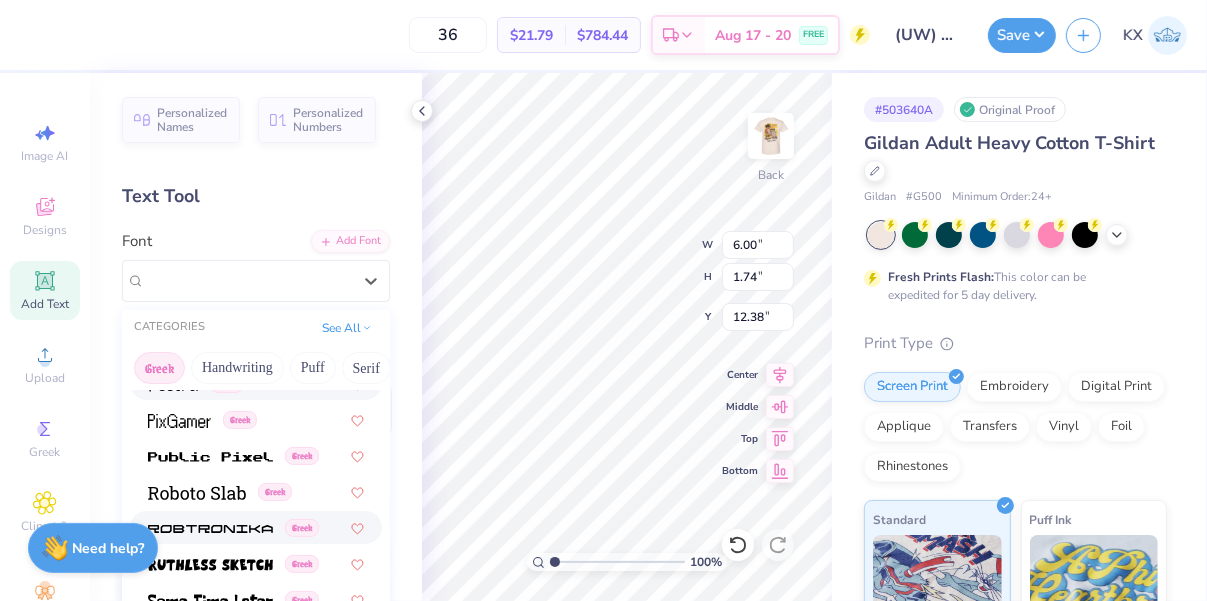 scroll, scrollTop: 1209, scrollLeft: 0, axis: vertical 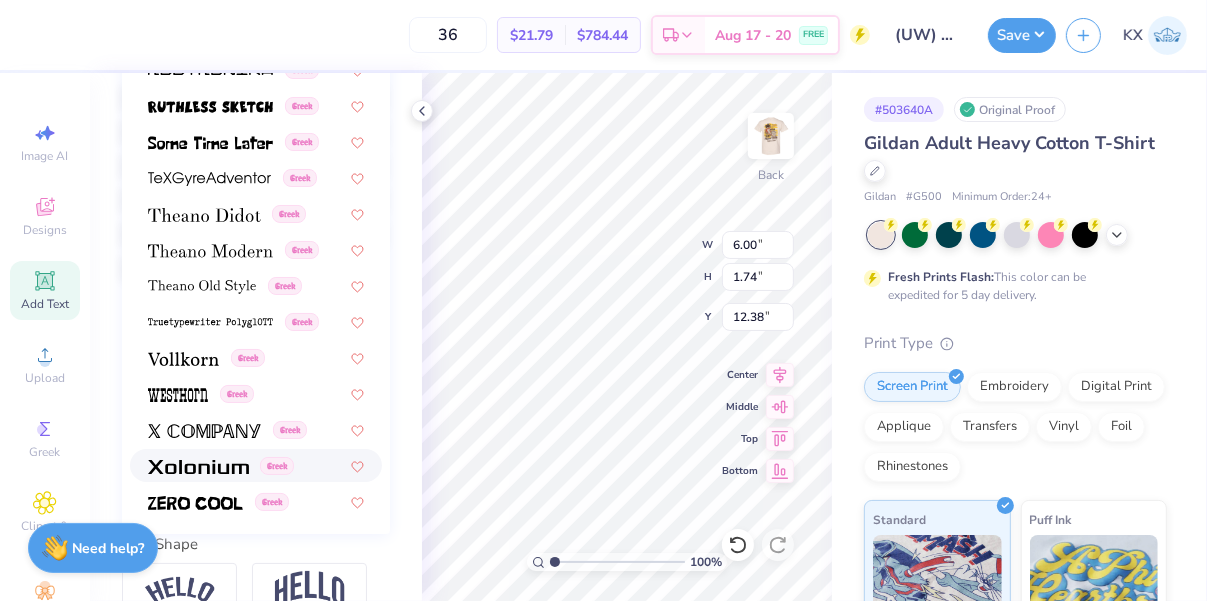click at bounding box center (198, 467) 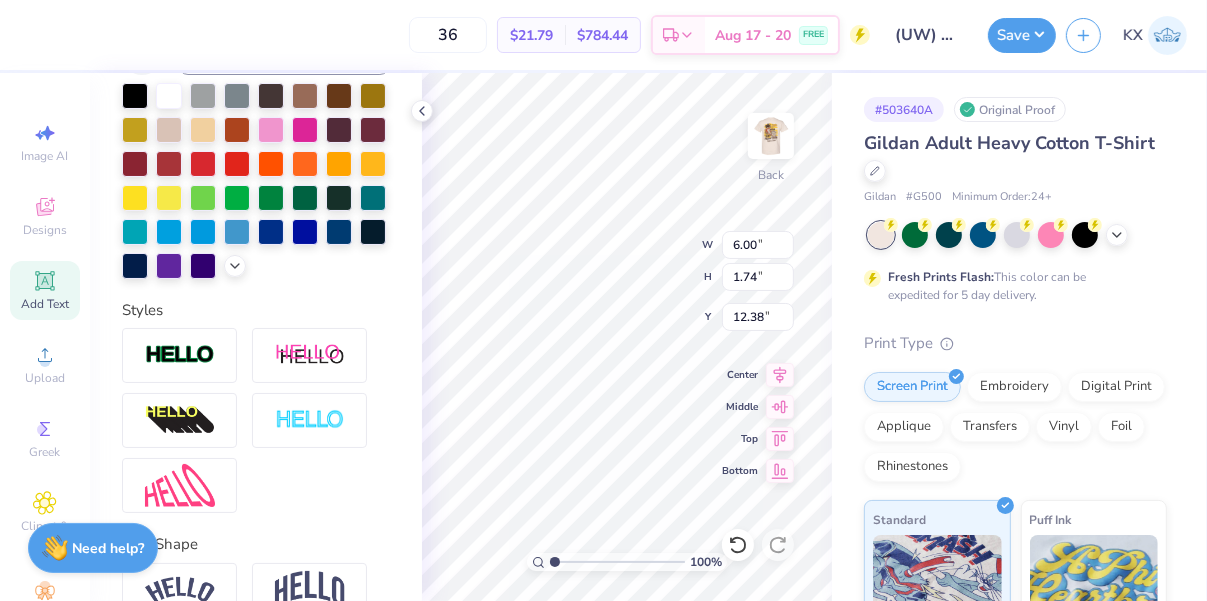 scroll, scrollTop: 0, scrollLeft: 0, axis: both 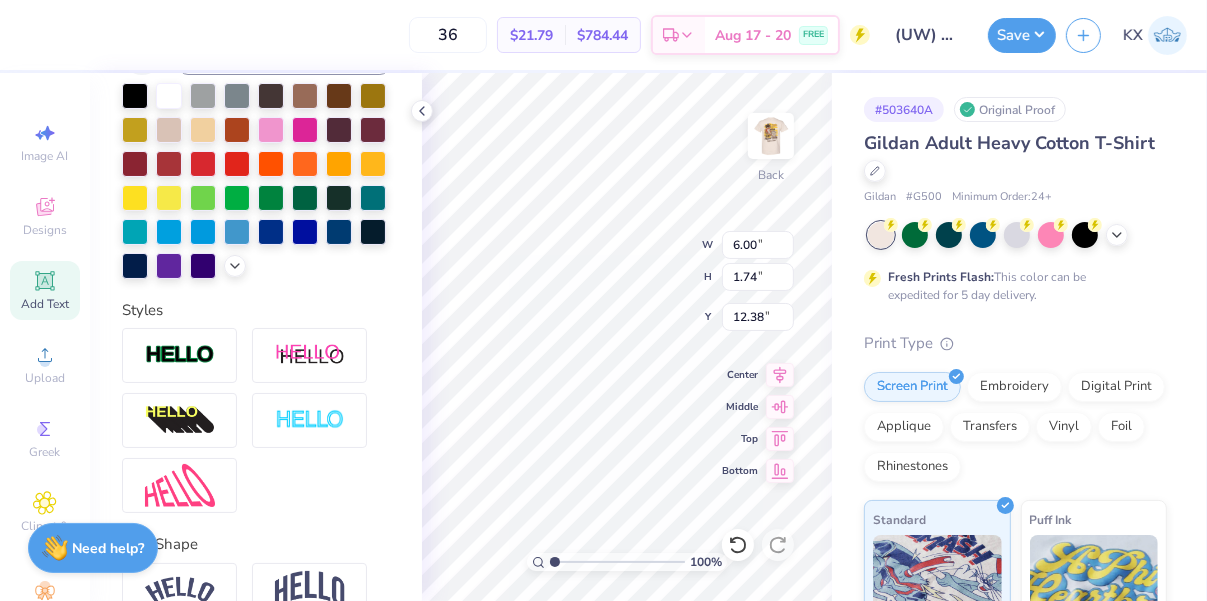 type on "A" 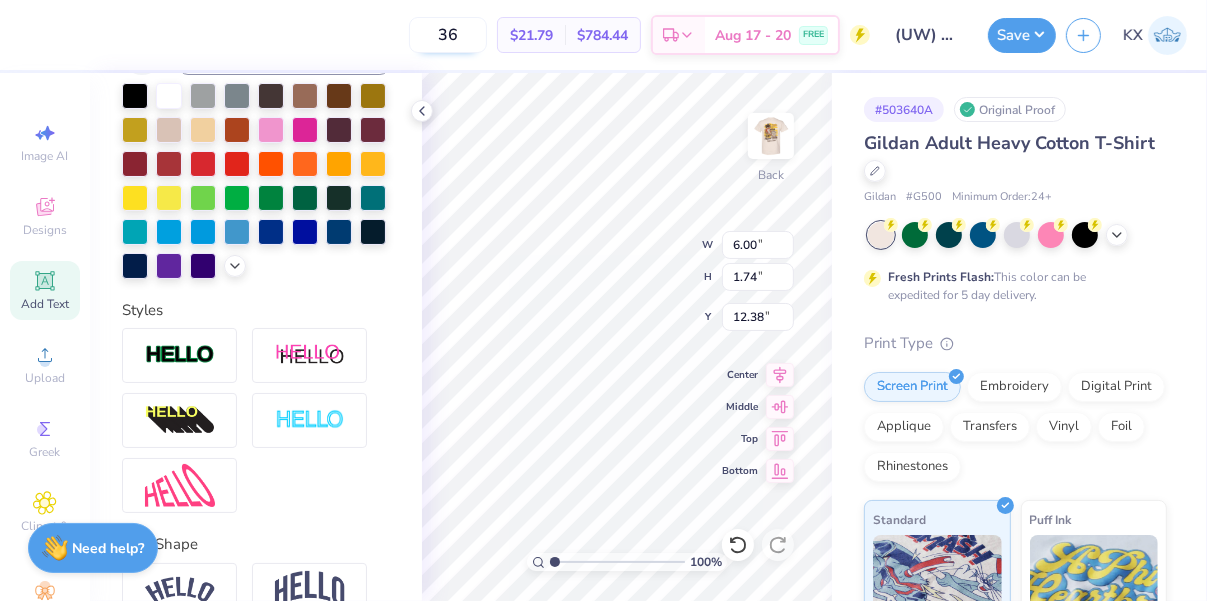 paste on "ADF" 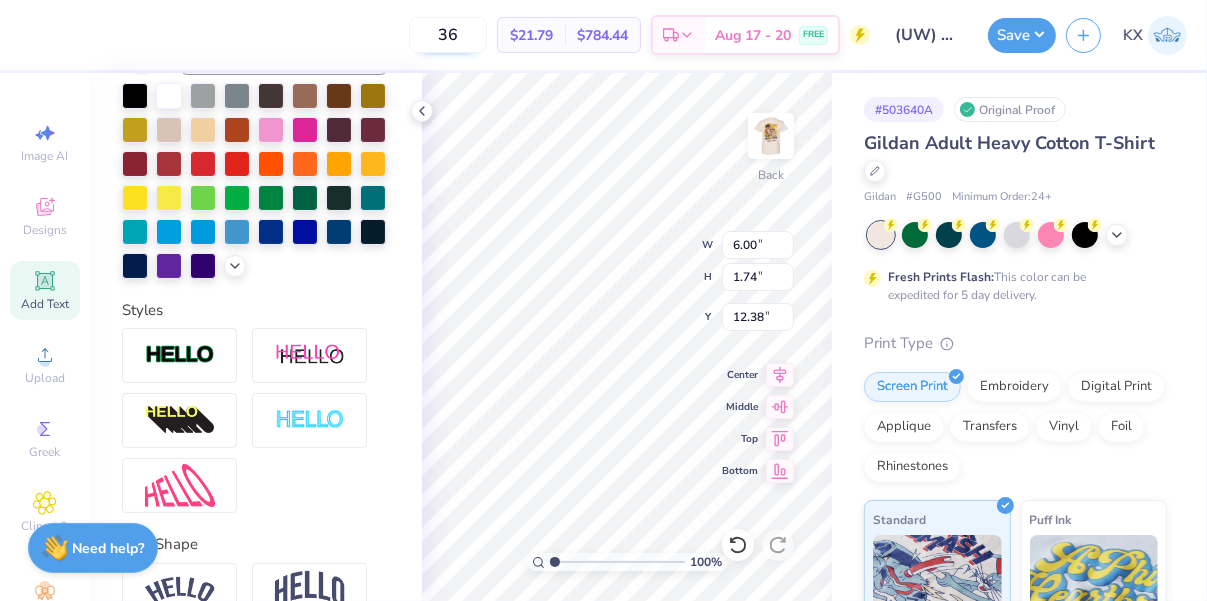 type on "ADF" 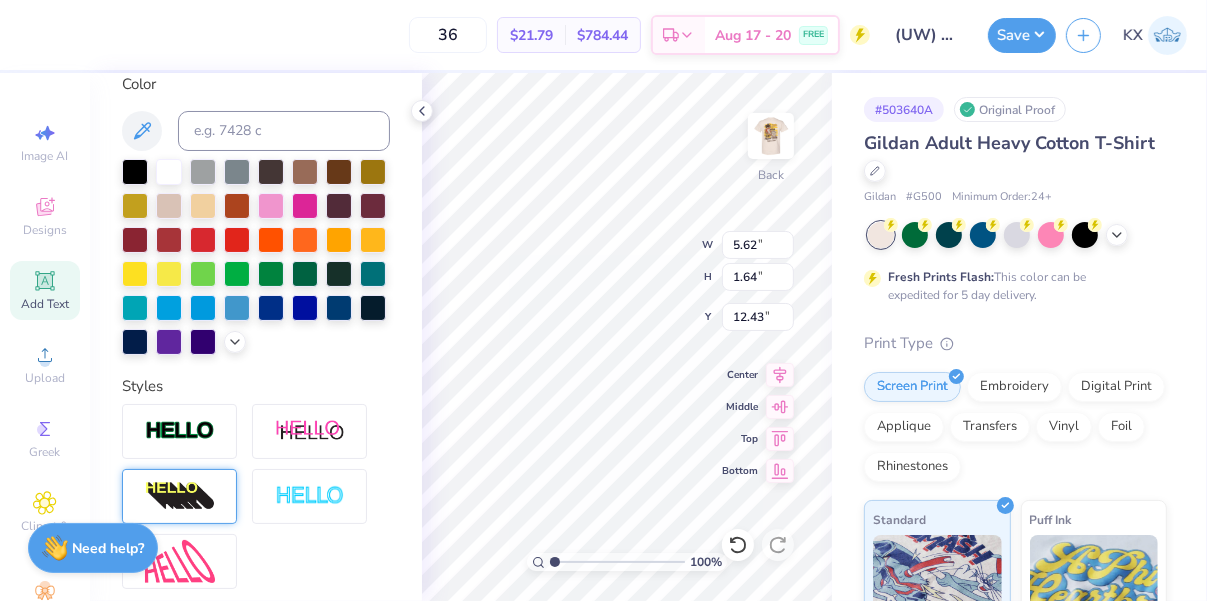 scroll, scrollTop: 0, scrollLeft: 0, axis: both 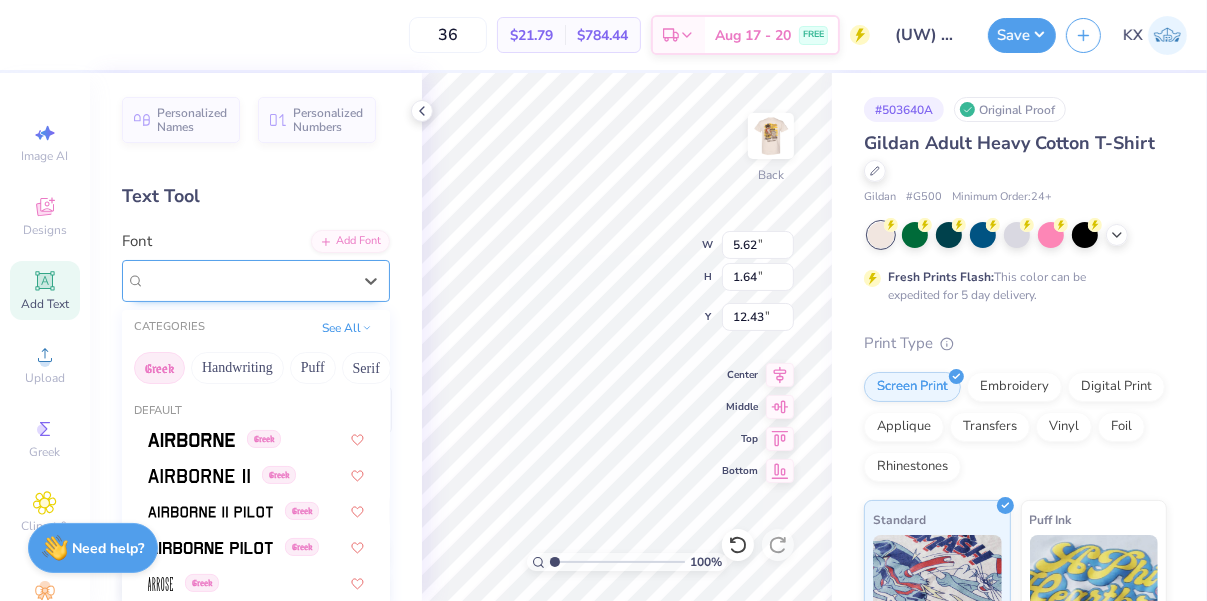 click on "Xolonium Greek" at bounding box center [256, 281] 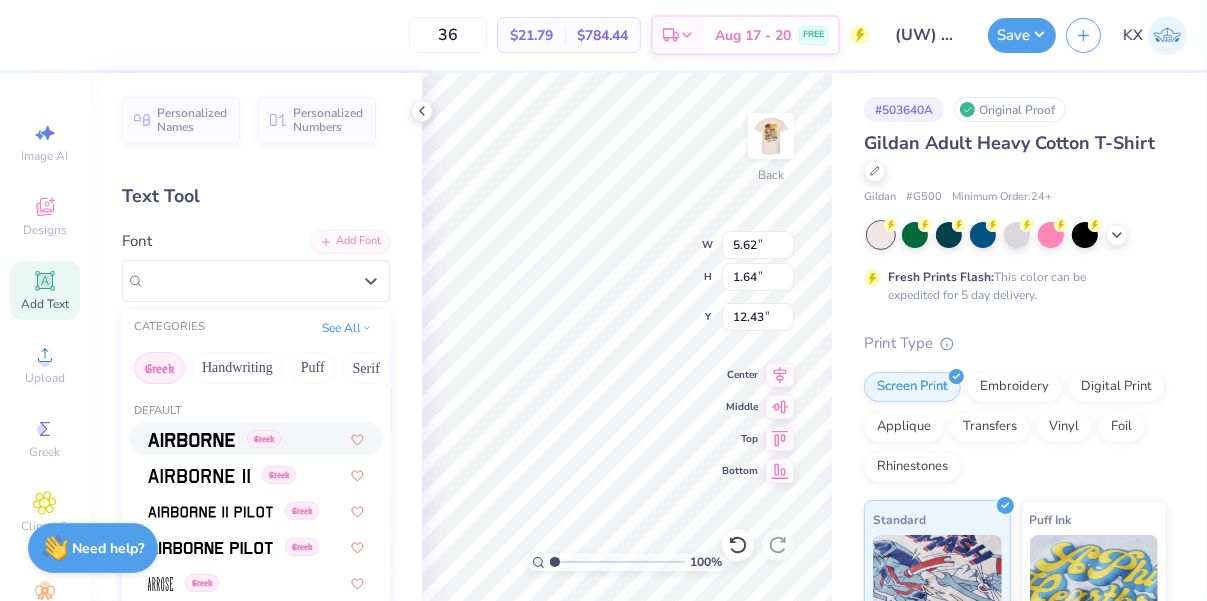 click at bounding box center [191, 440] 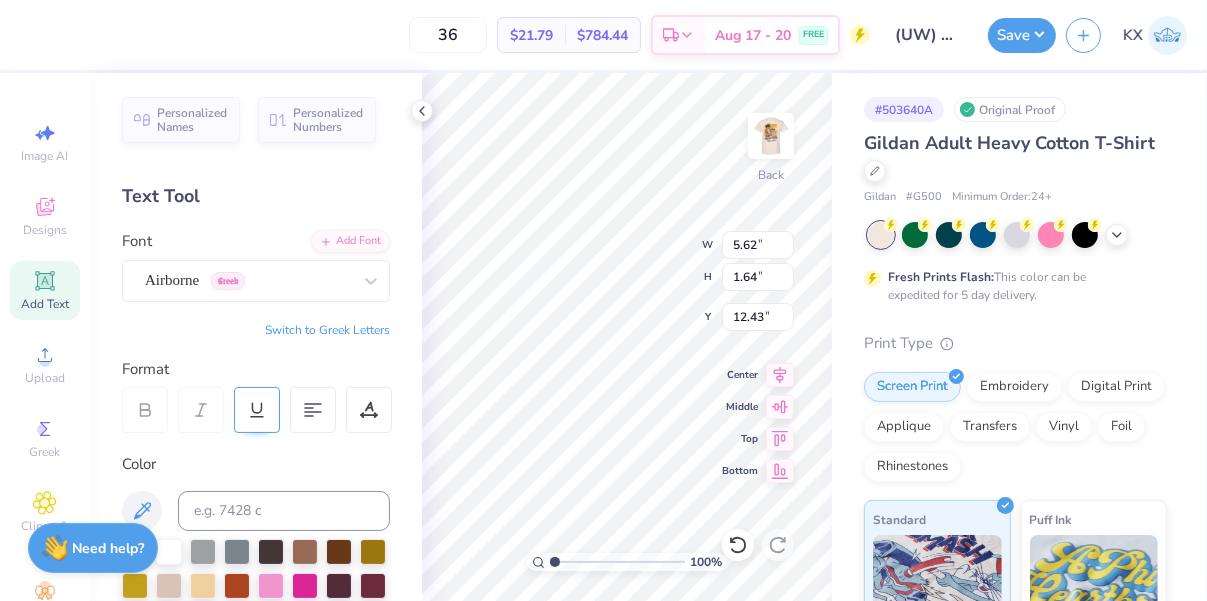 type on "4.45" 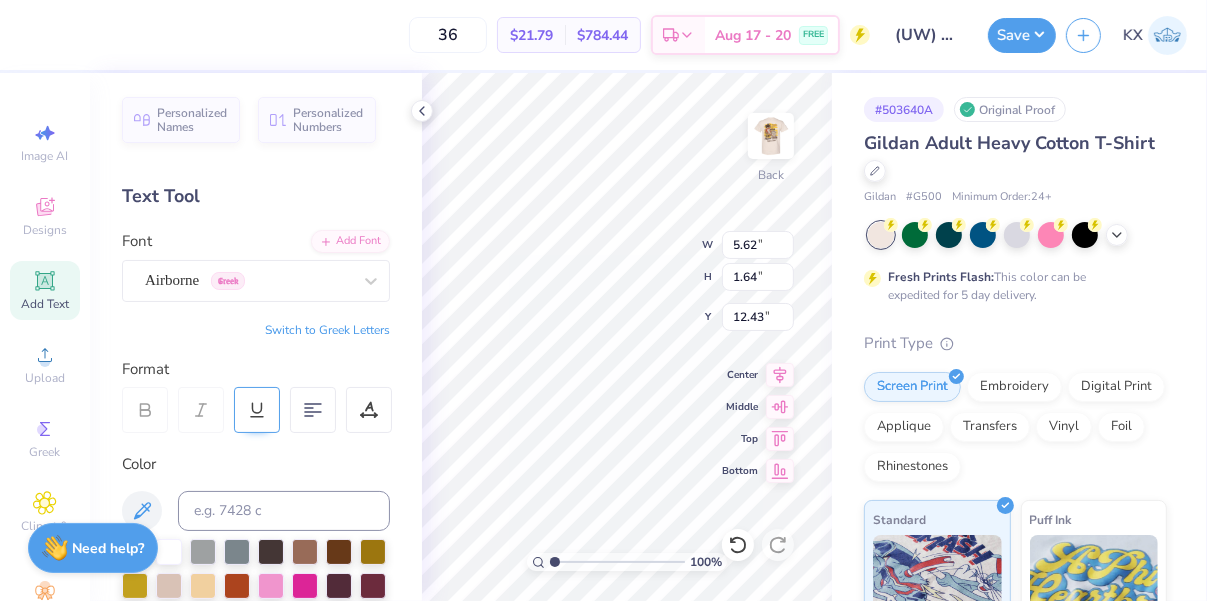 type on "1.82" 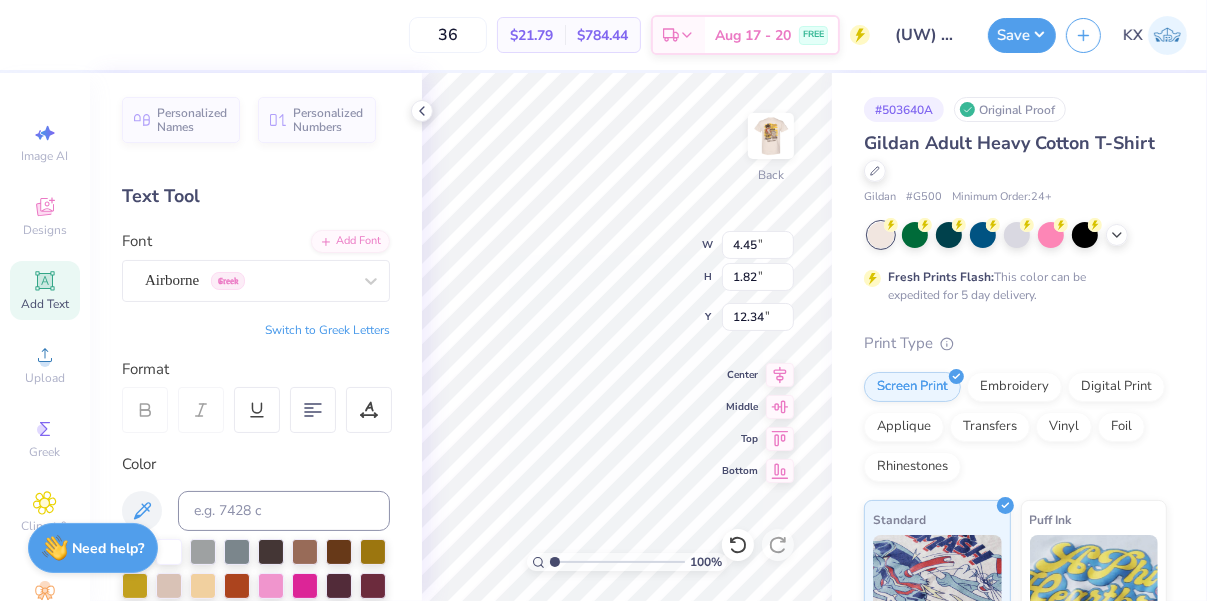 click on "Switch to Greek Letters" at bounding box center [327, 330] 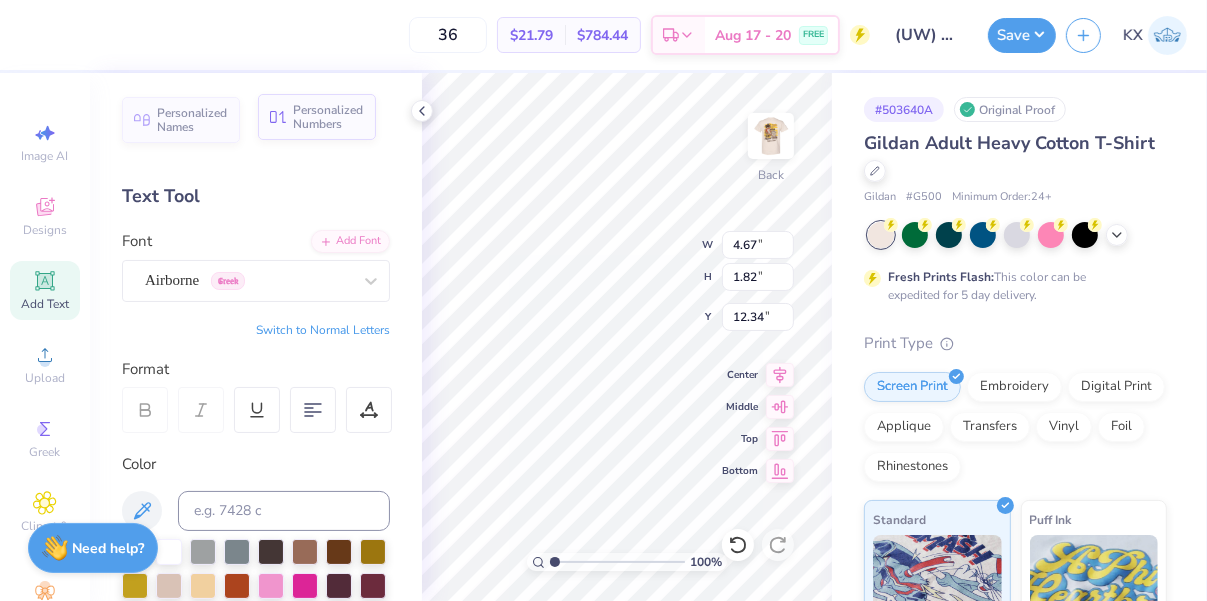 click at bounding box center (771, 136) 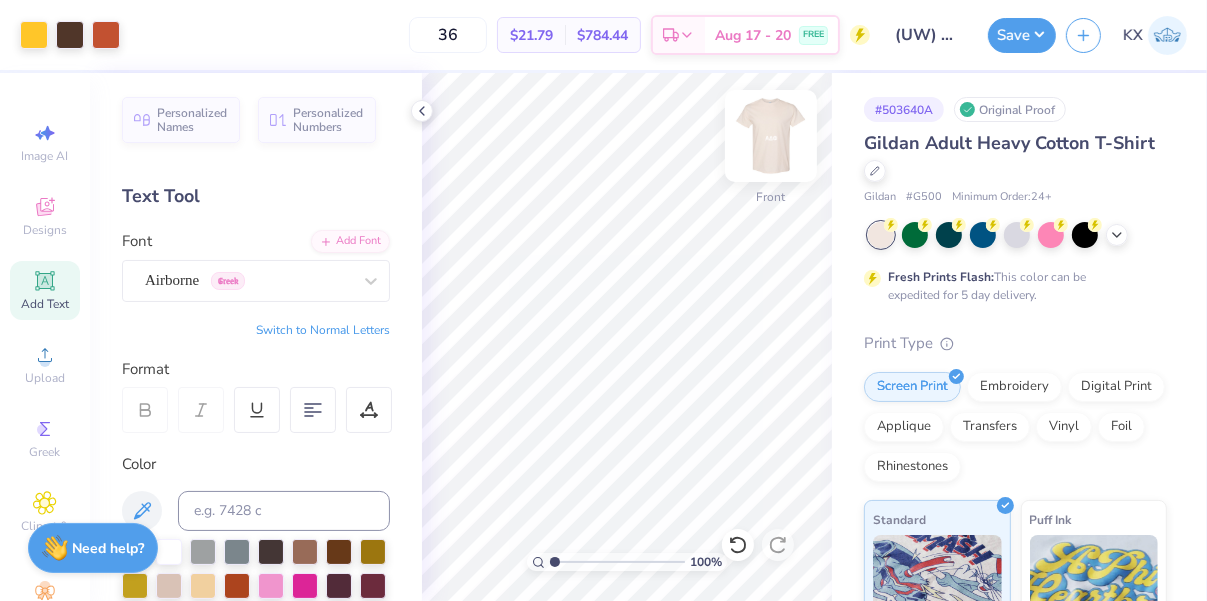 click at bounding box center [771, 136] 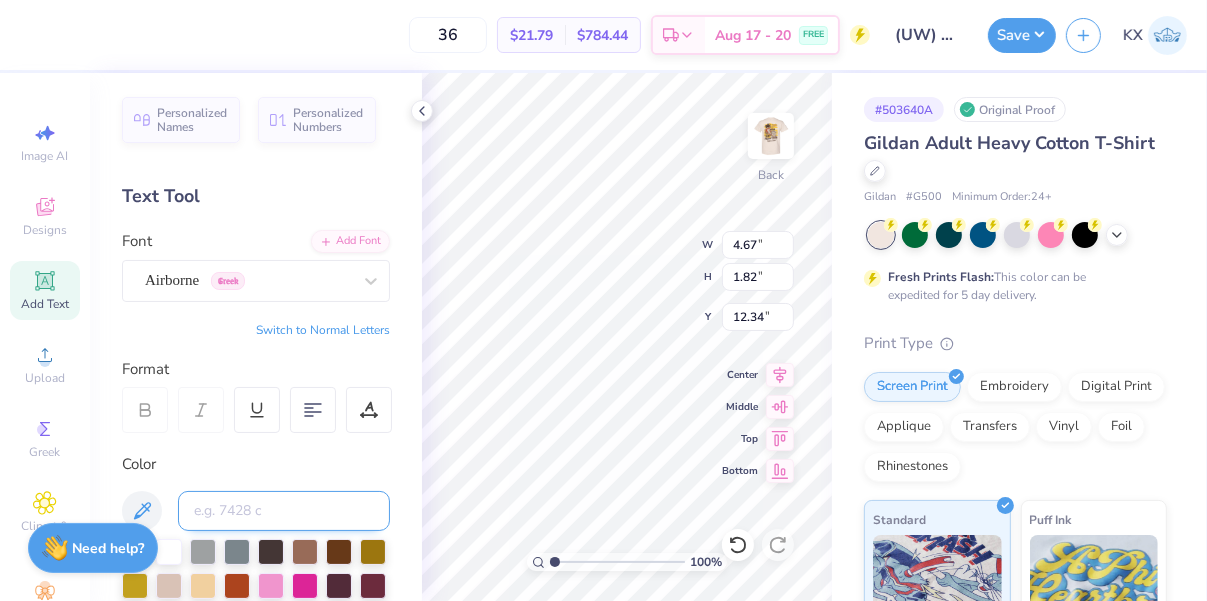 click at bounding box center [284, 511] 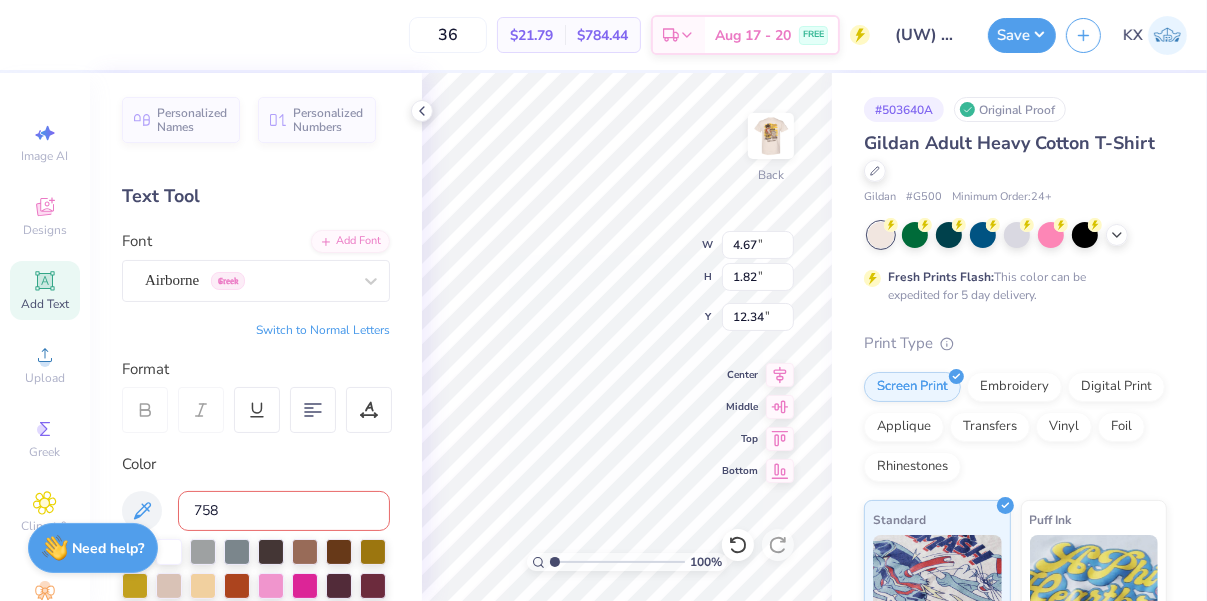 type on "7580" 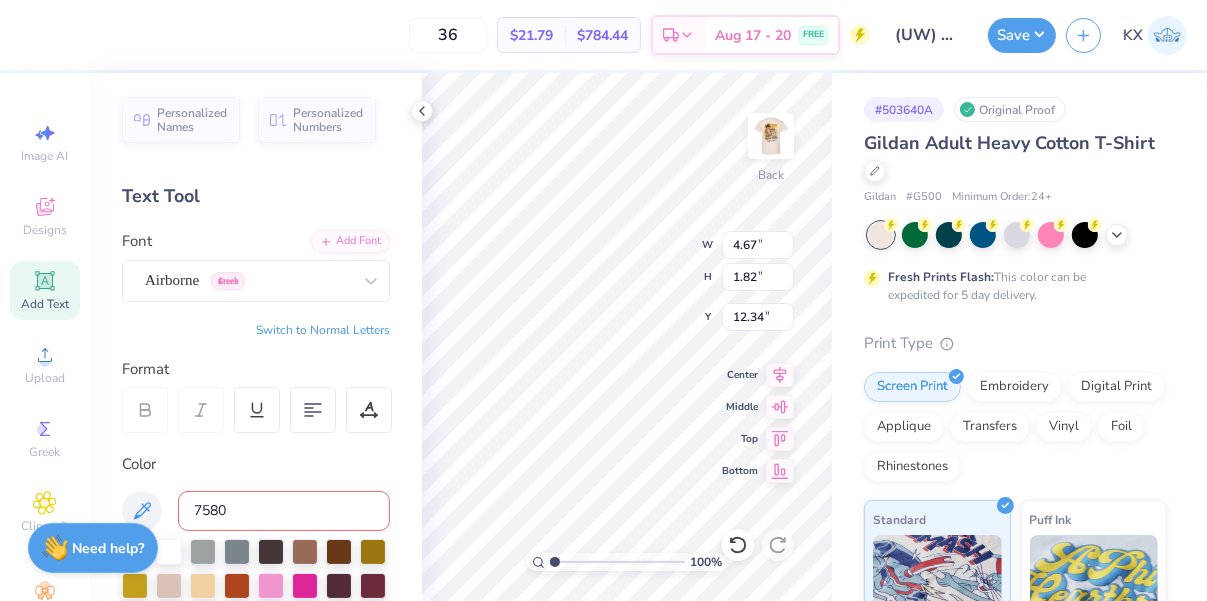 type 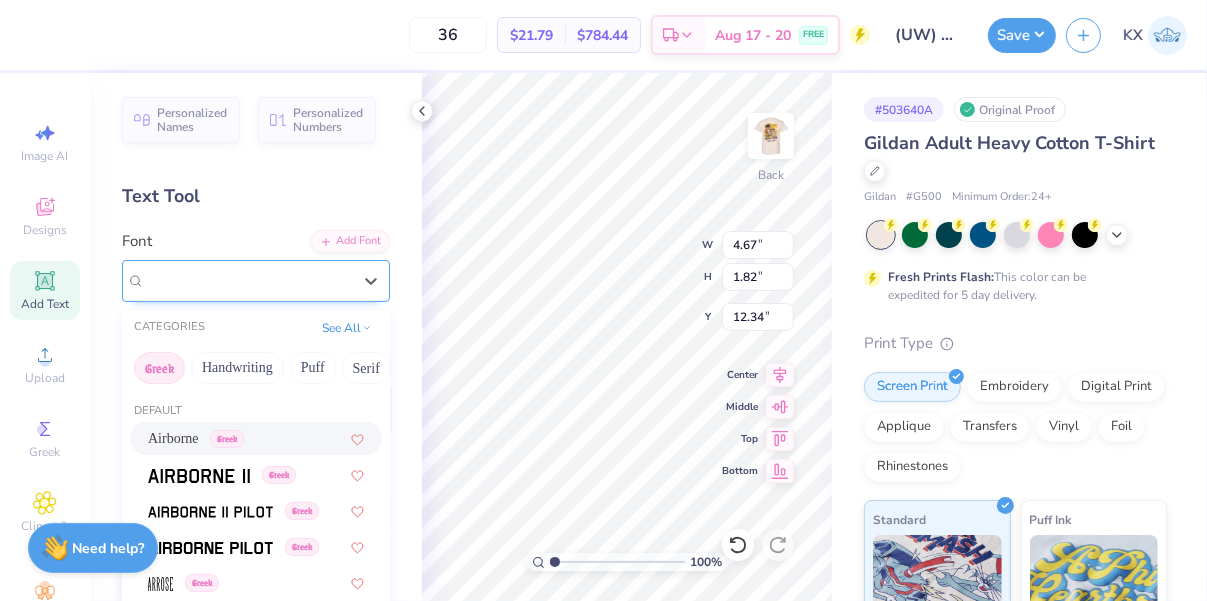 click on "Airborne Greek" at bounding box center [248, 280] 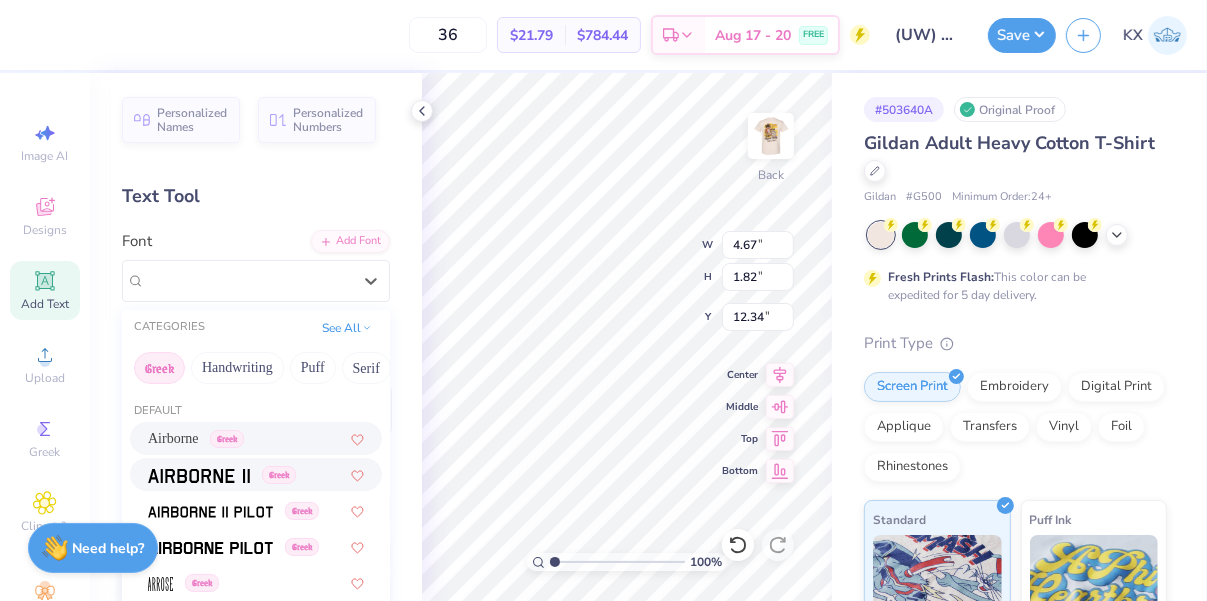 click on "Greek" at bounding box center (222, 474) 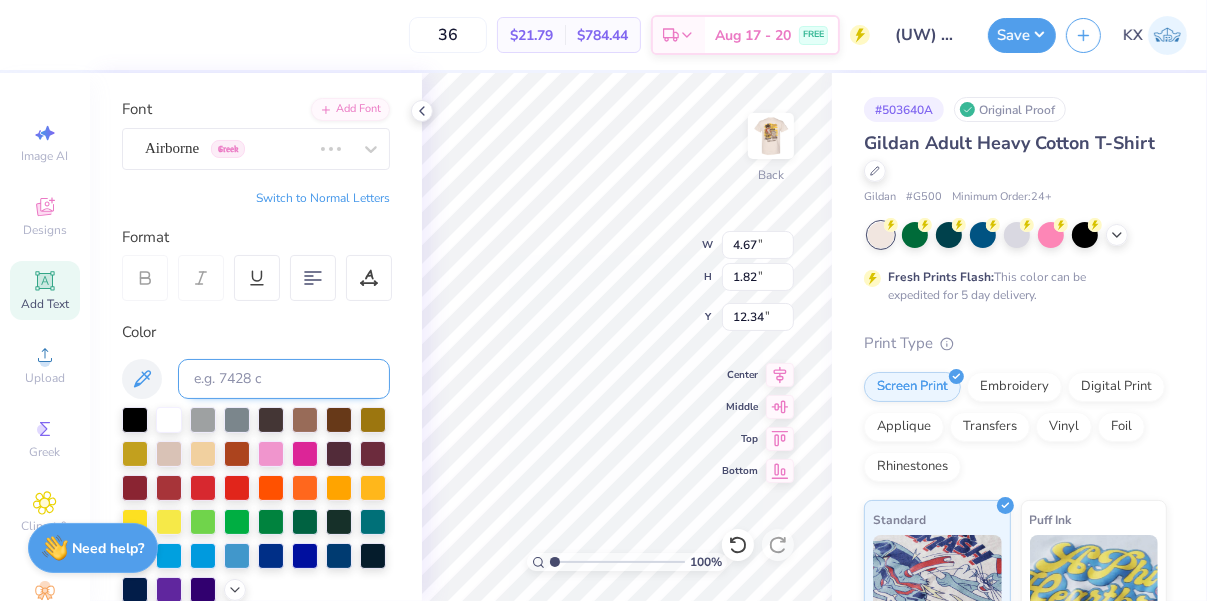 scroll, scrollTop: 136, scrollLeft: 0, axis: vertical 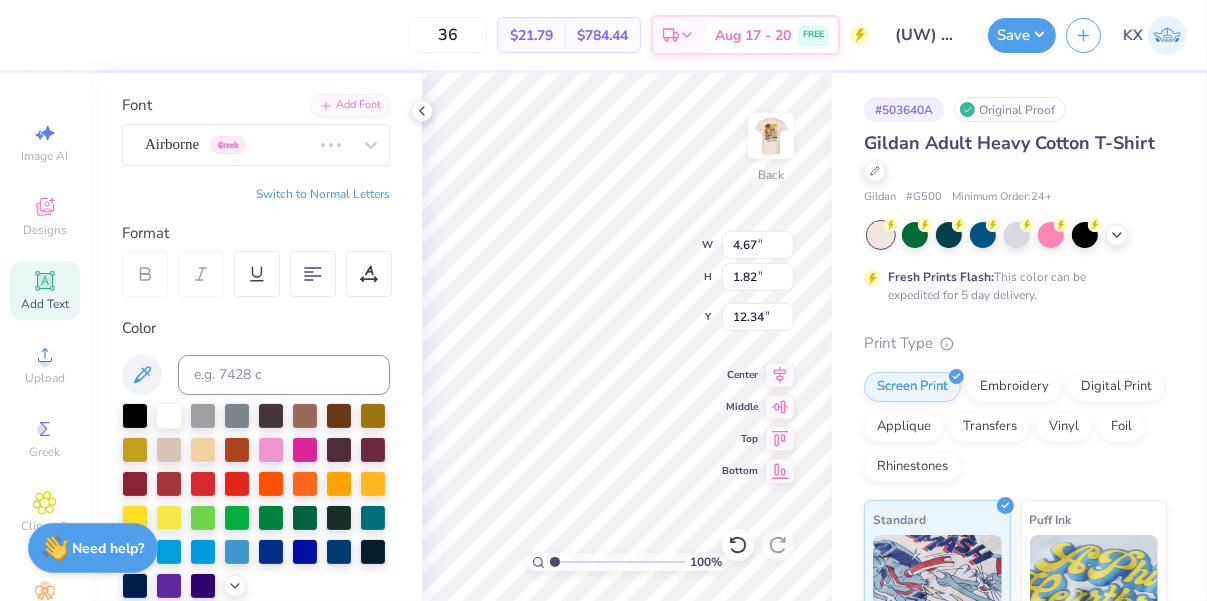 type on "4.52" 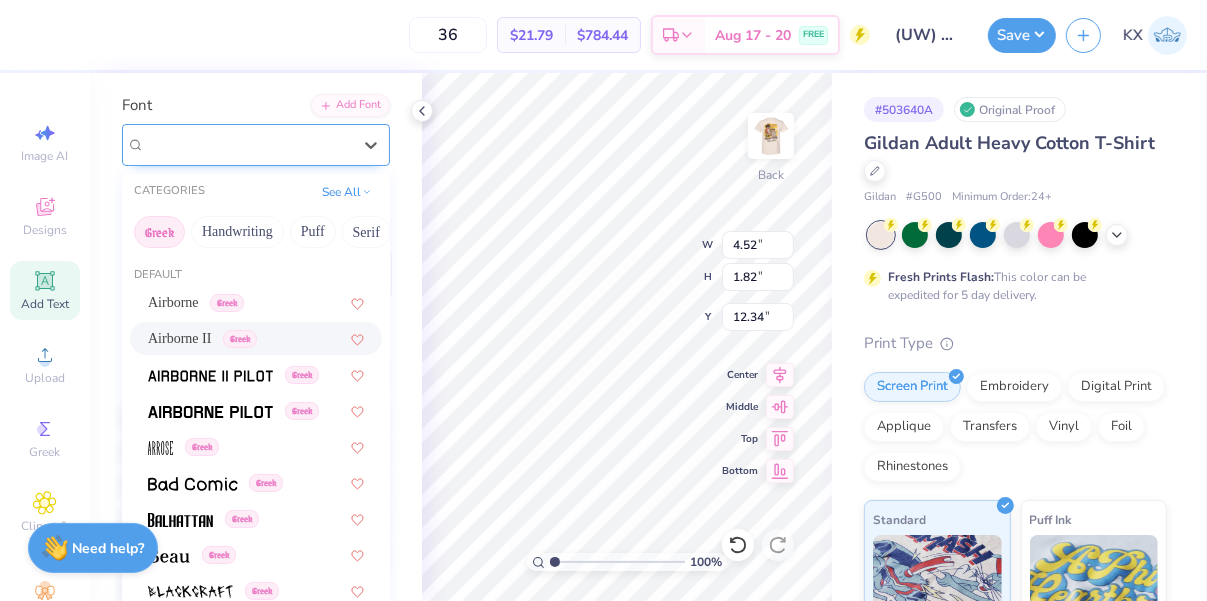 click on "Airborne II Greek" at bounding box center (248, 144) 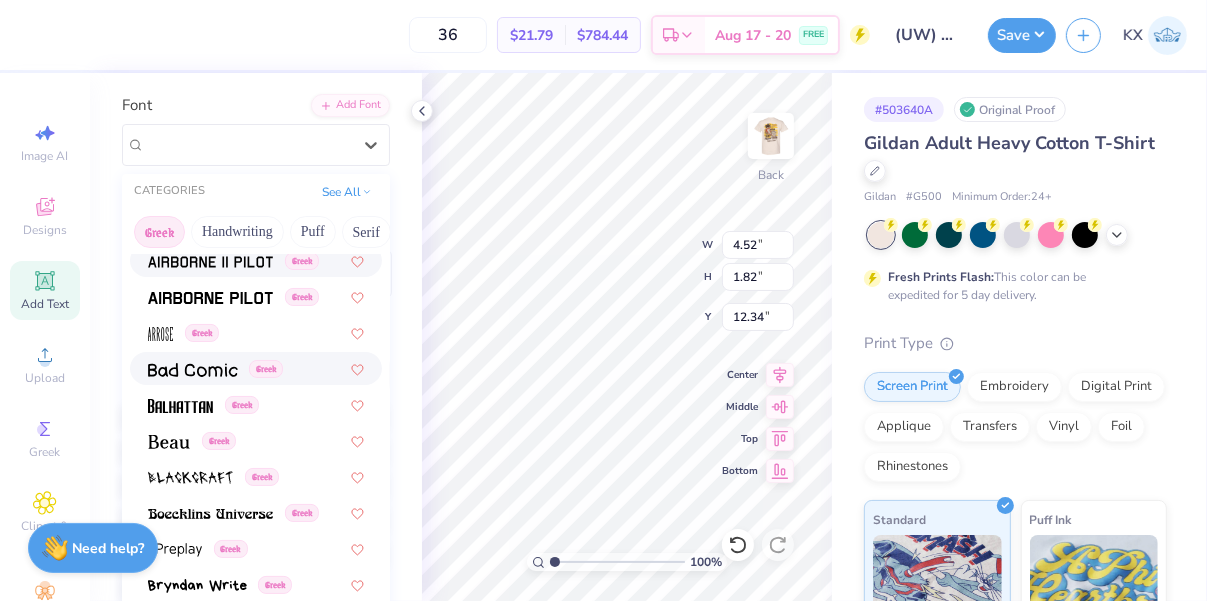 scroll, scrollTop: 117, scrollLeft: 0, axis: vertical 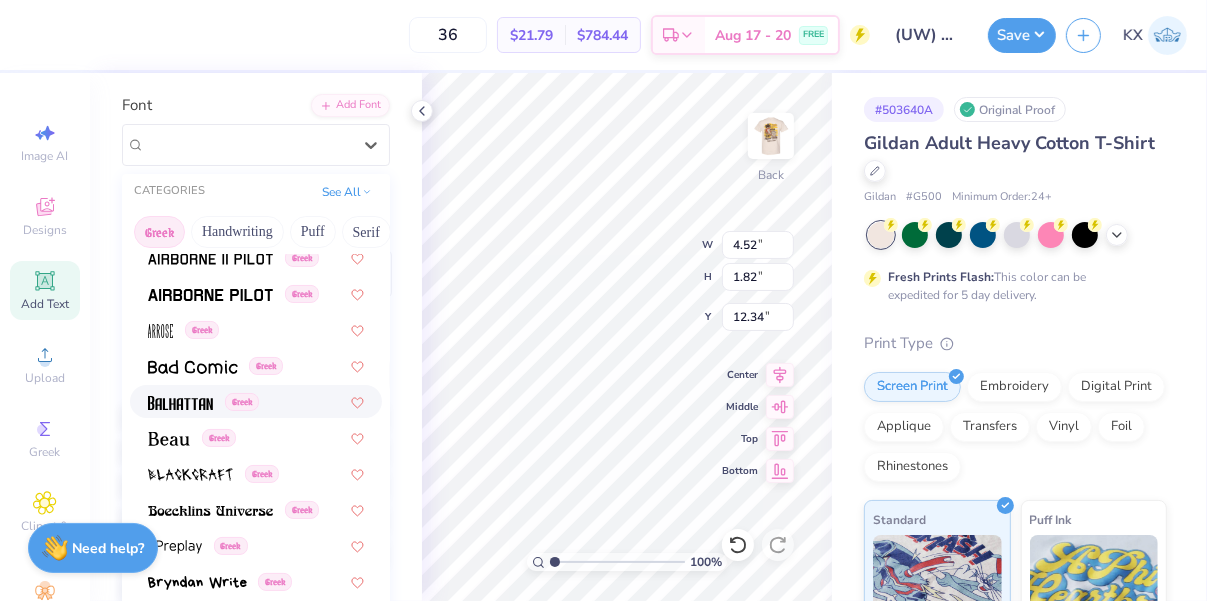 click on "Greek" at bounding box center [242, 402] 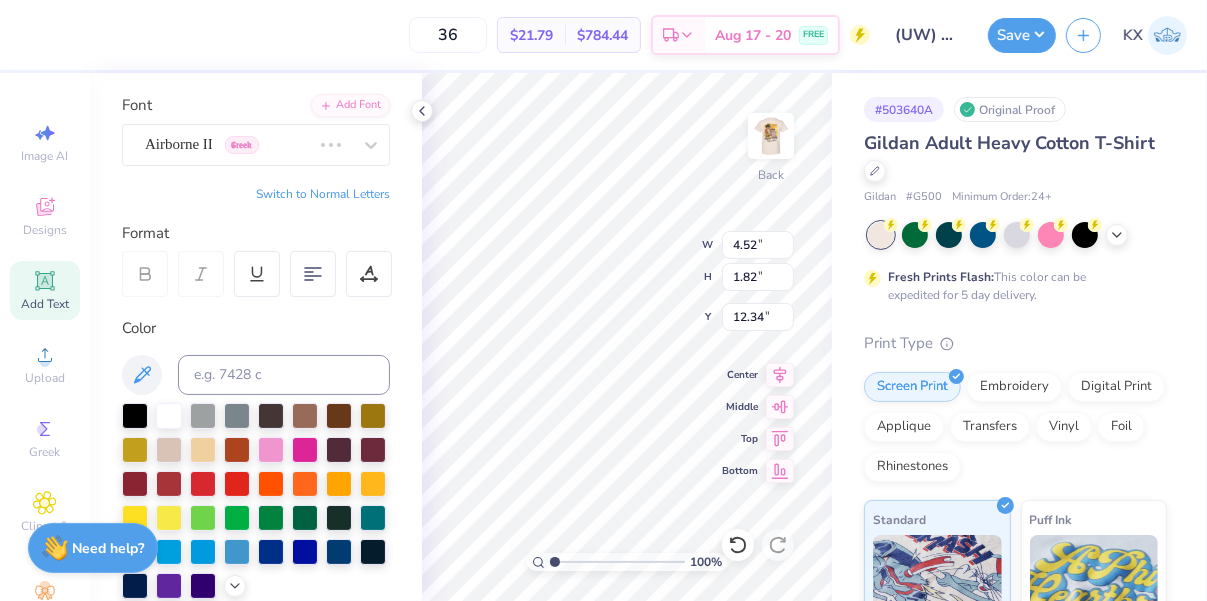 type 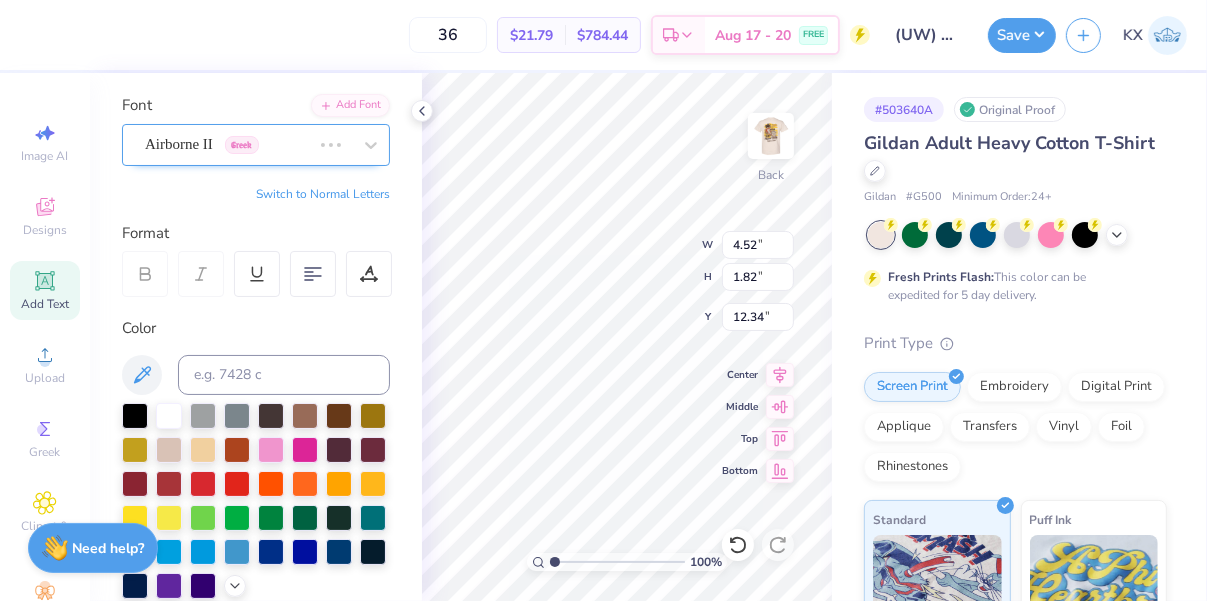 click on "Airborne II Greek" at bounding box center (228, 144) 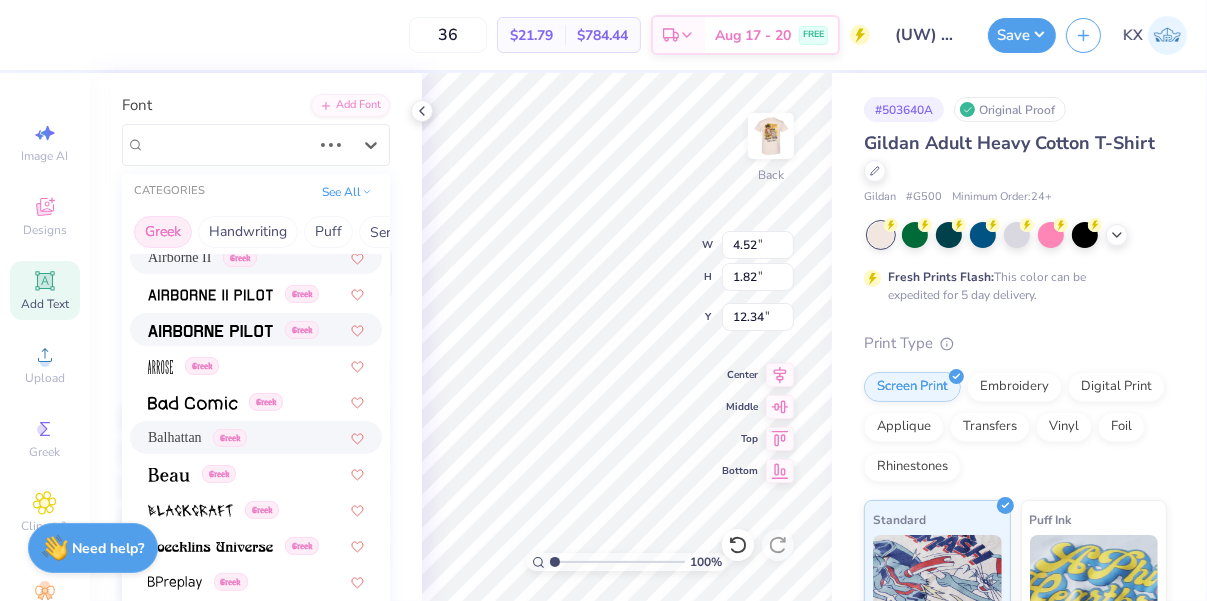 scroll, scrollTop: 83, scrollLeft: 0, axis: vertical 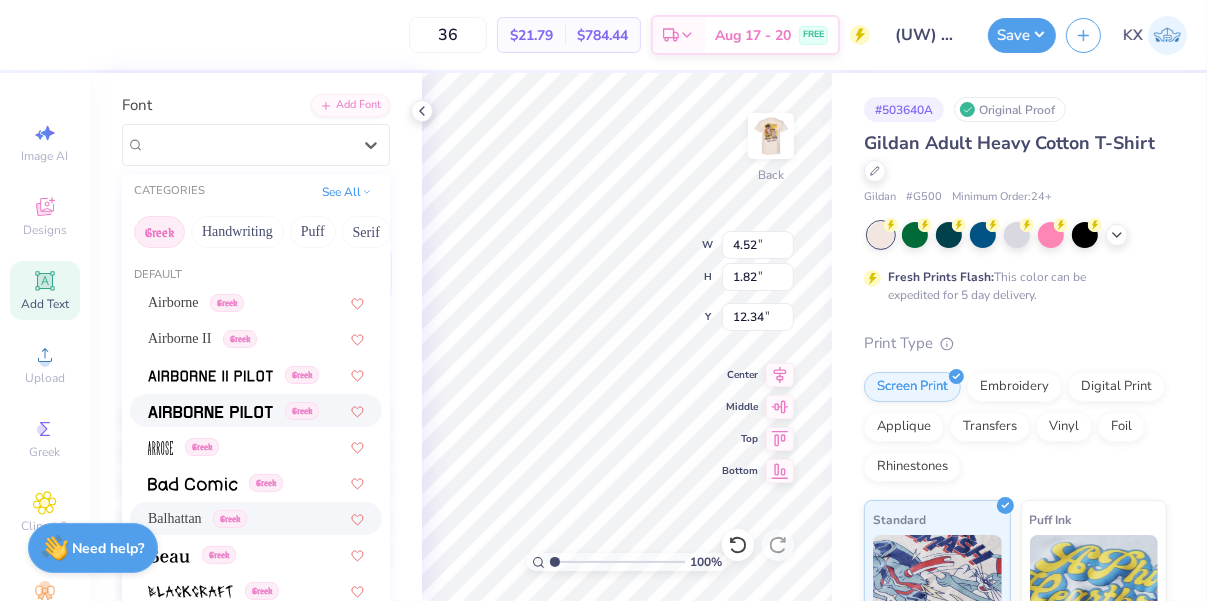 type on "3.41" 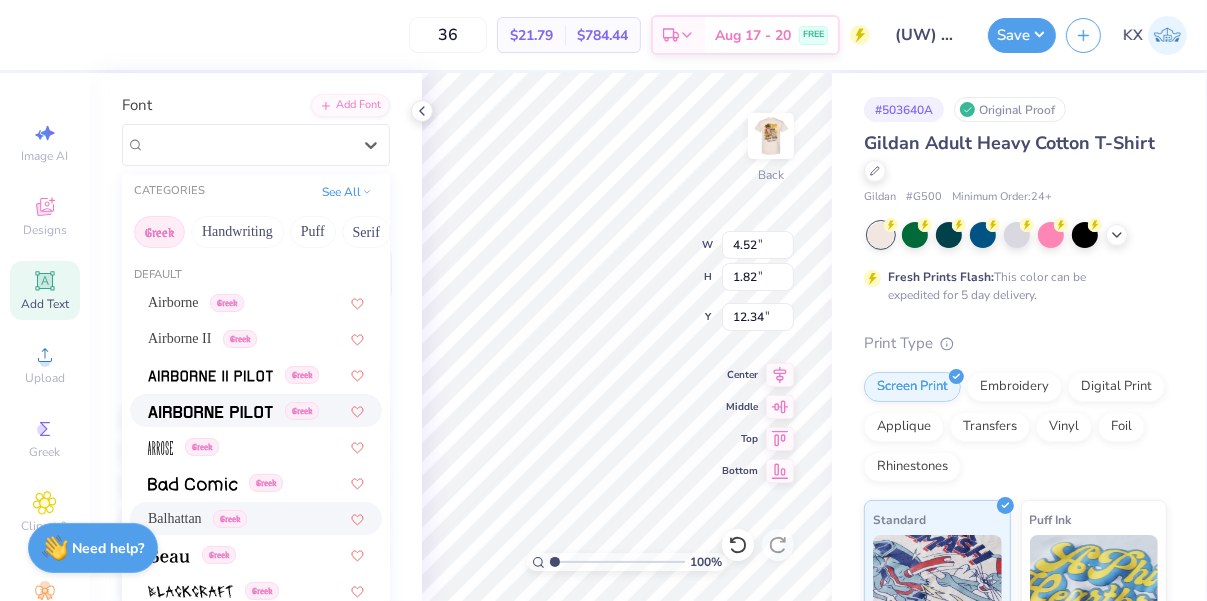 type on "2.02" 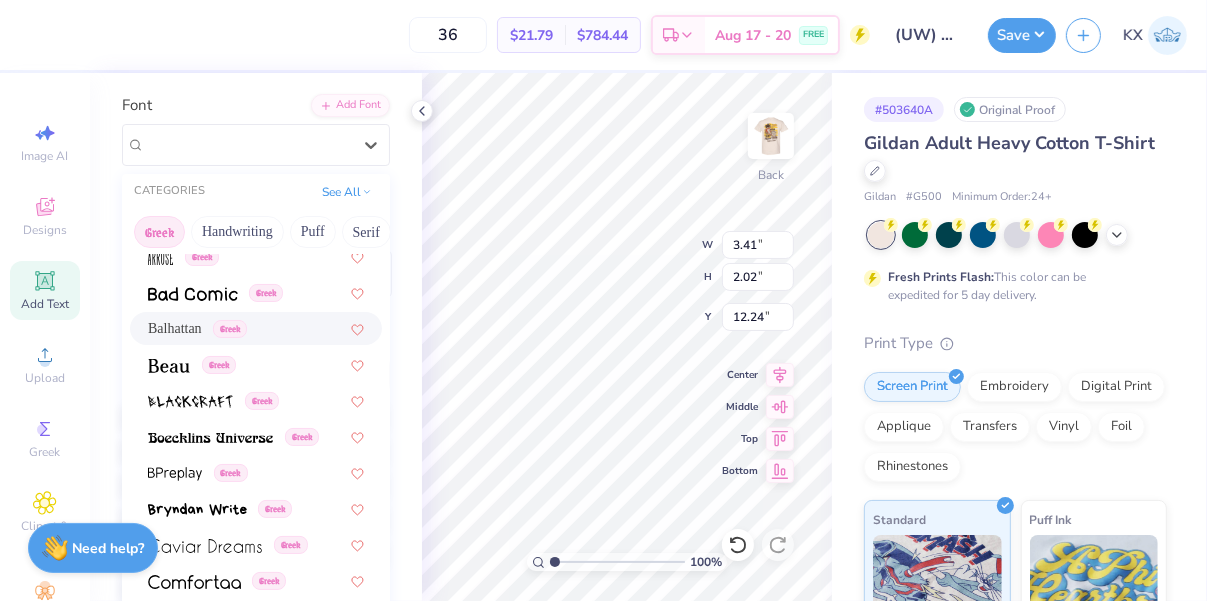 scroll, scrollTop: 192, scrollLeft: 0, axis: vertical 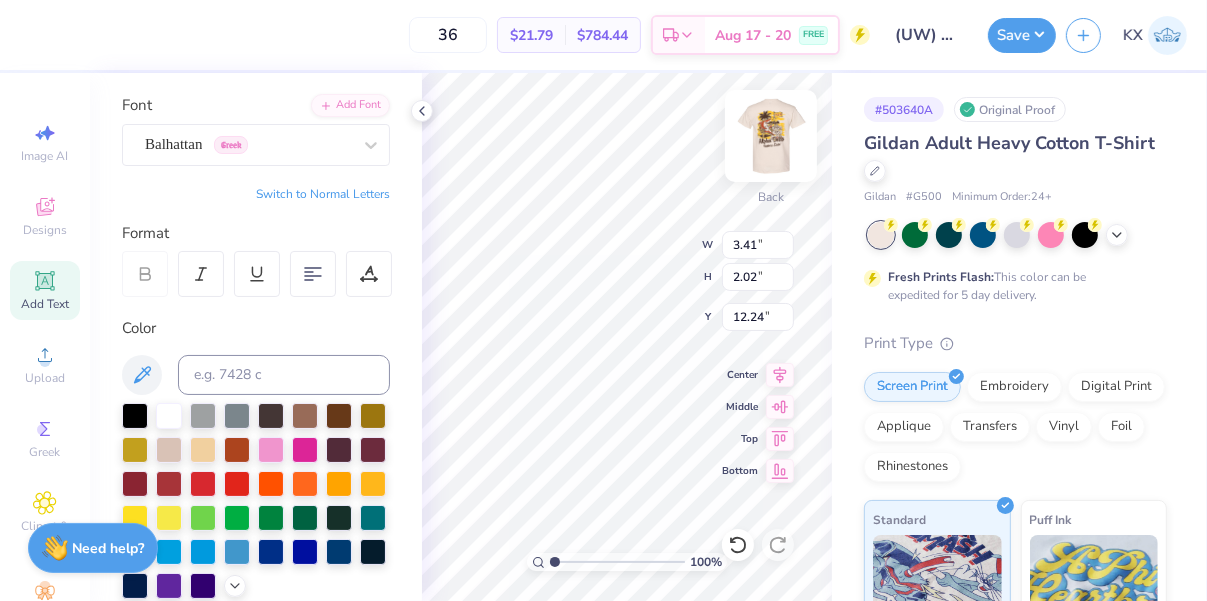 click at bounding box center [771, 136] 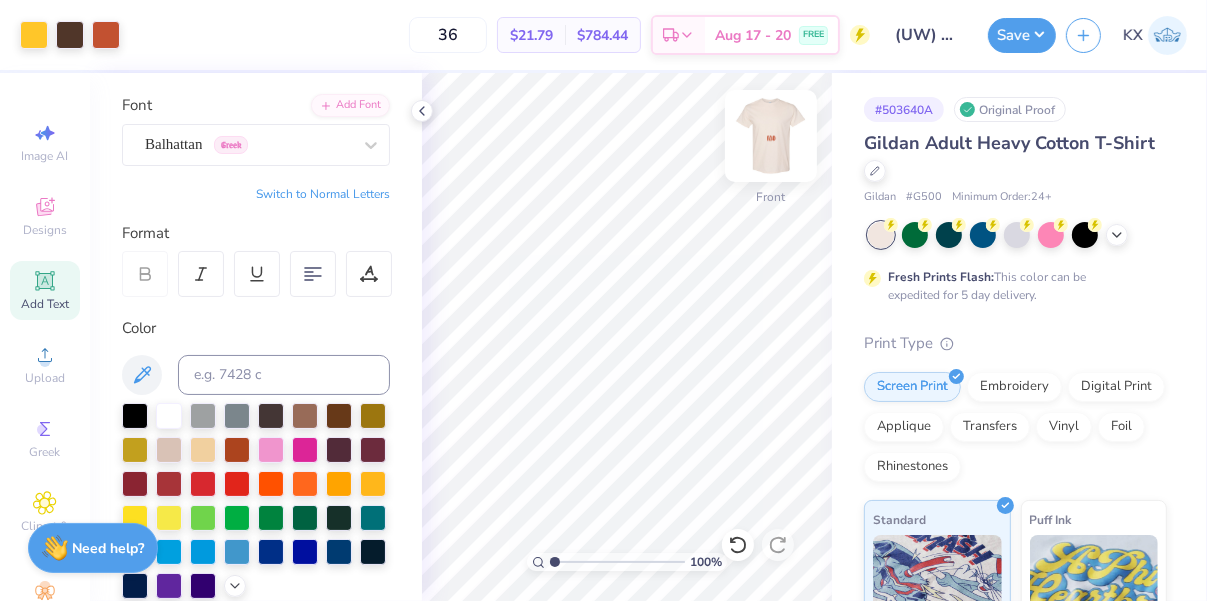 click at bounding box center (771, 136) 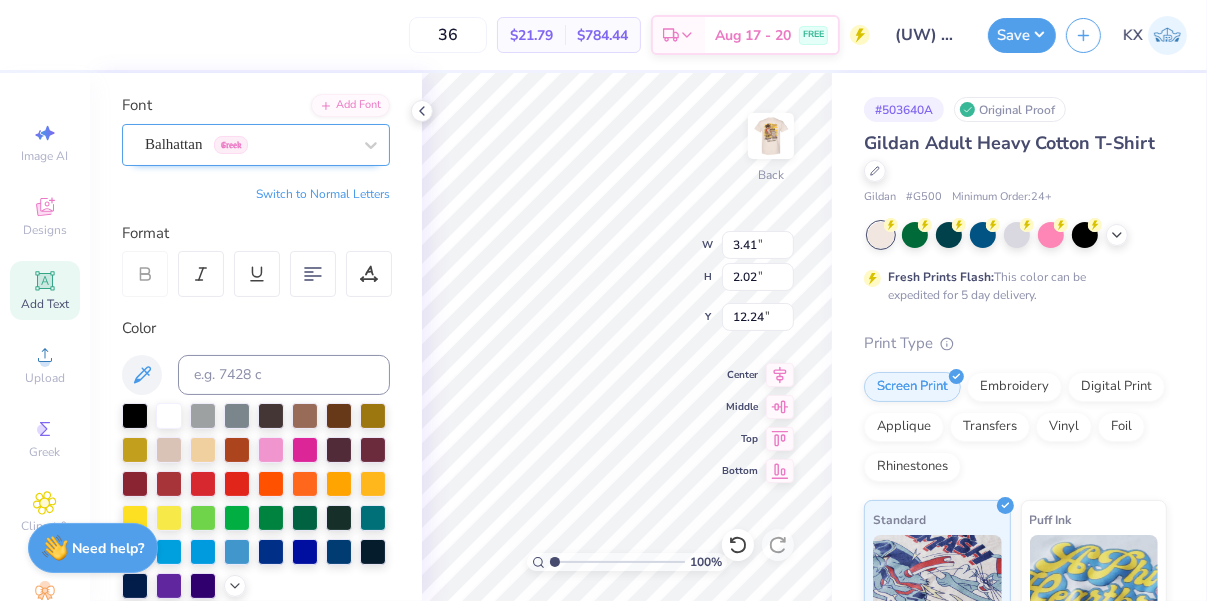 click on "Balhattan Greek" at bounding box center [256, 145] 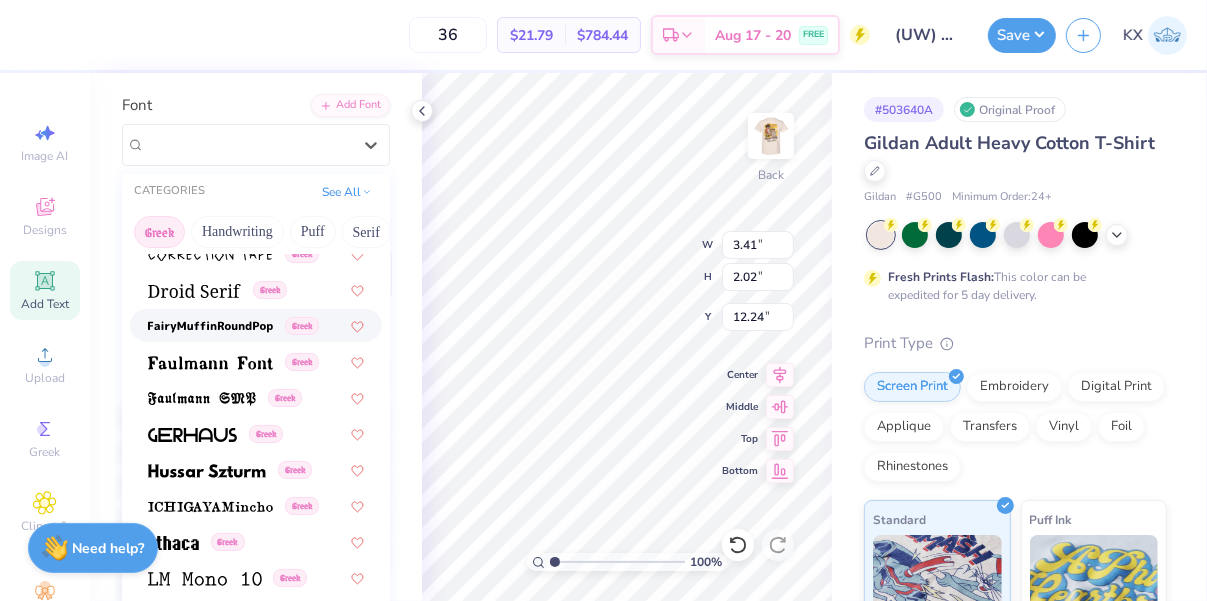 scroll, scrollTop: 604, scrollLeft: 0, axis: vertical 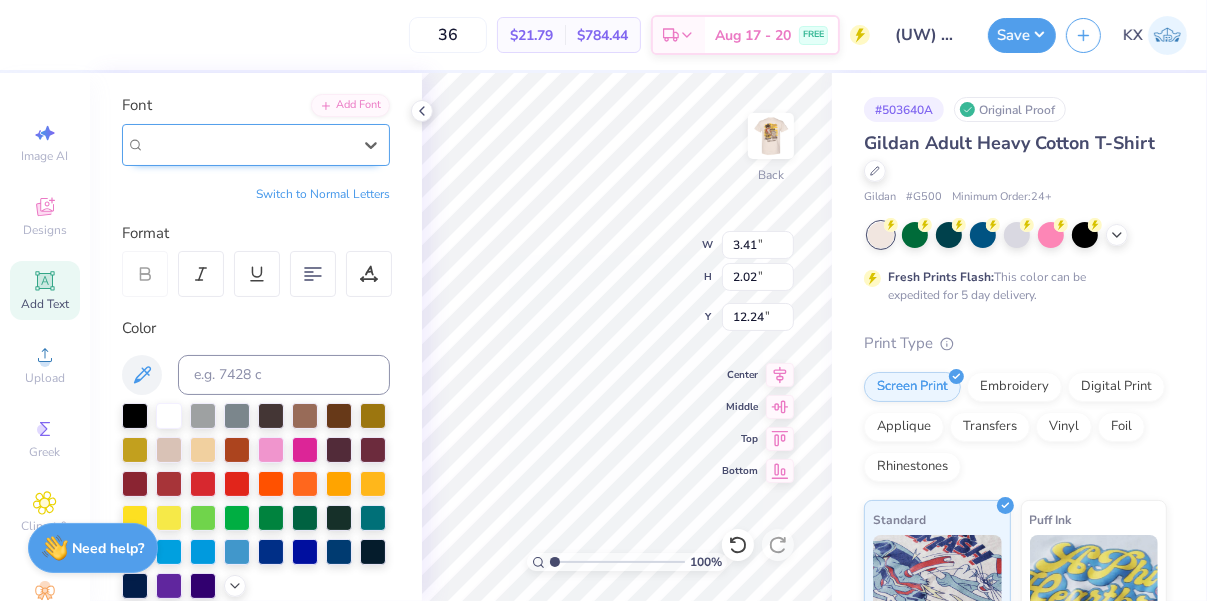 click on "Balhattan Greek" at bounding box center (248, 144) 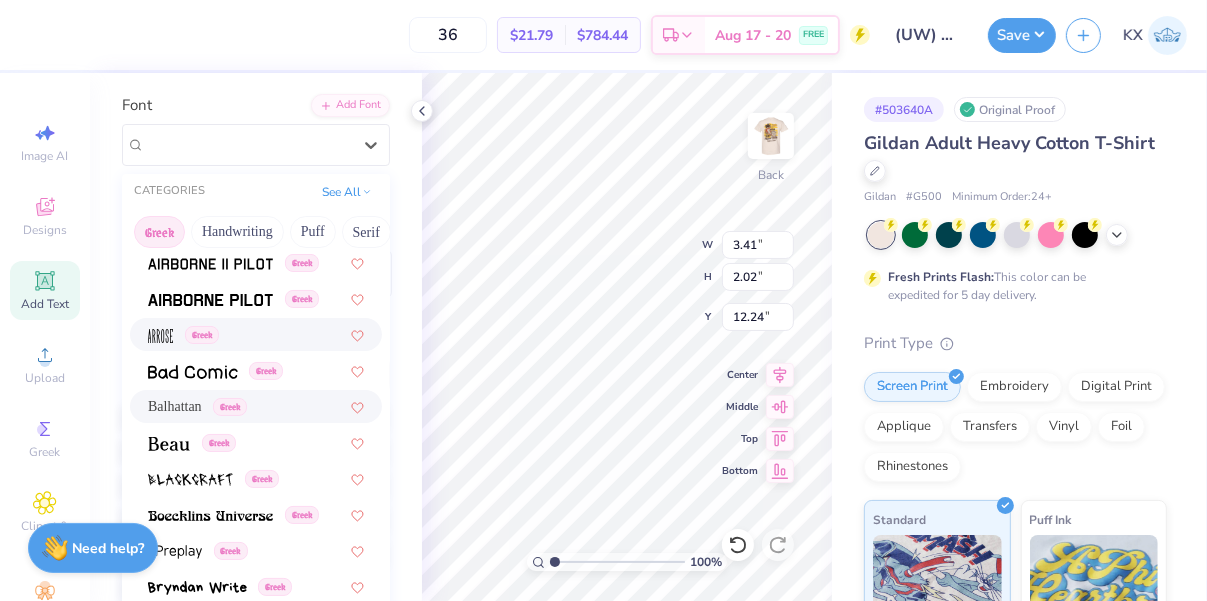 scroll, scrollTop: 116, scrollLeft: 0, axis: vertical 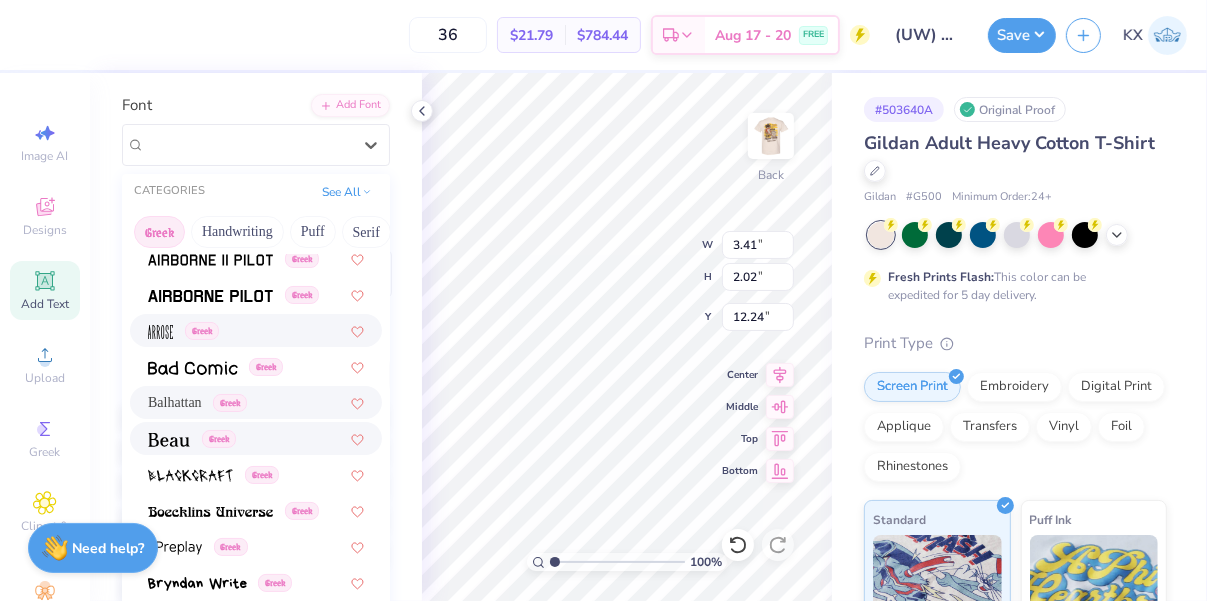 click on "Greek" at bounding box center [256, 438] 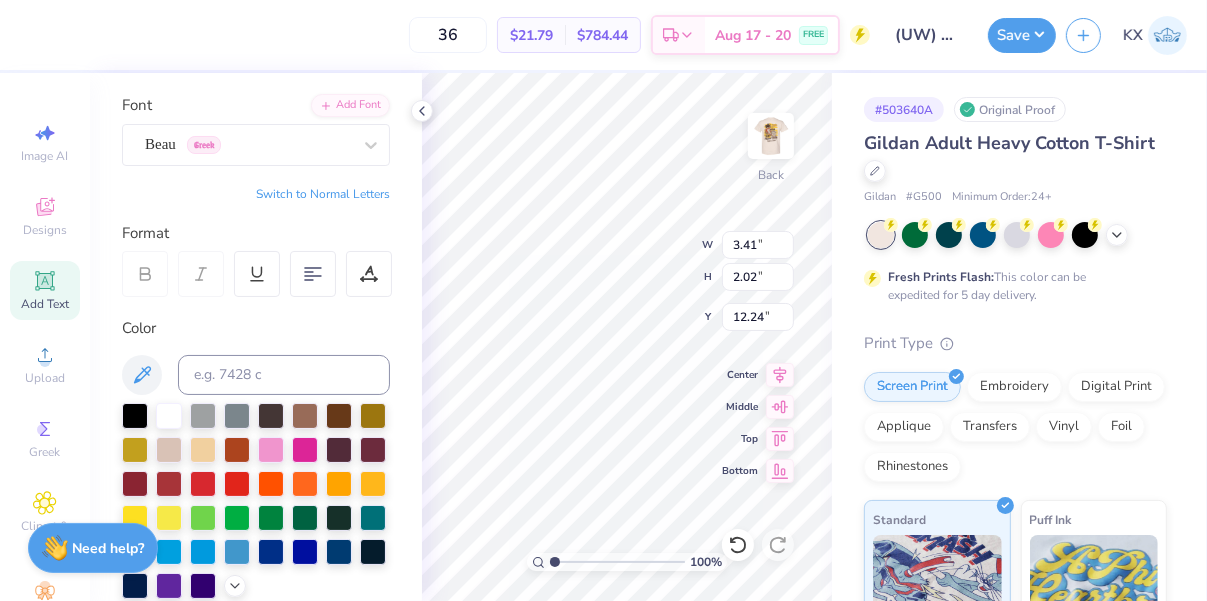 type on "4.93" 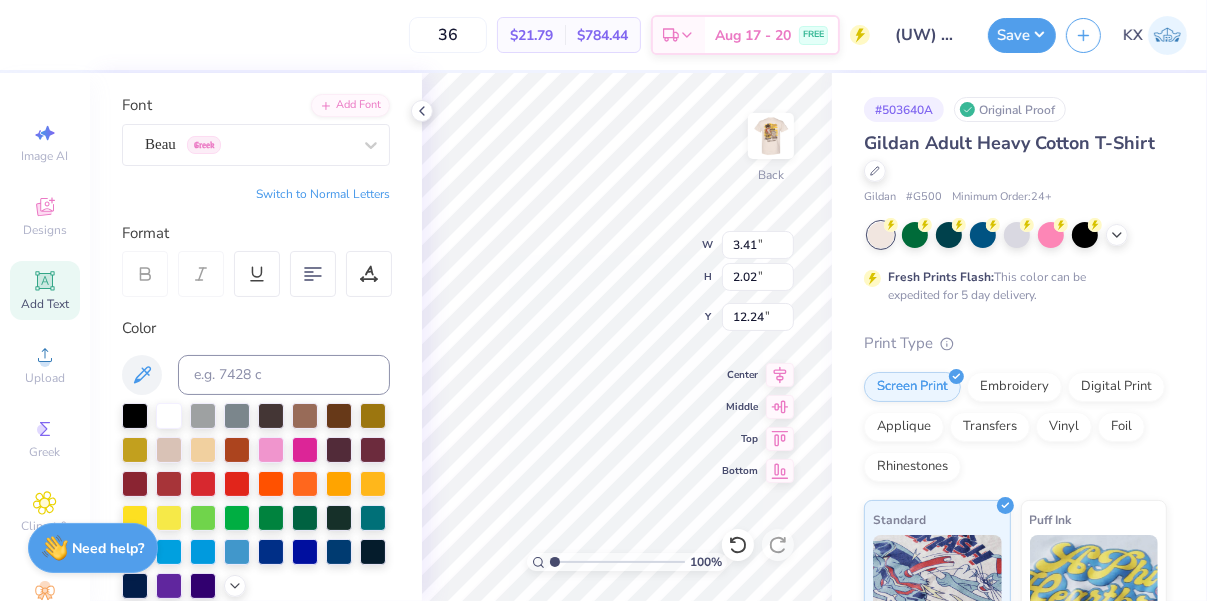 type on "1.73" 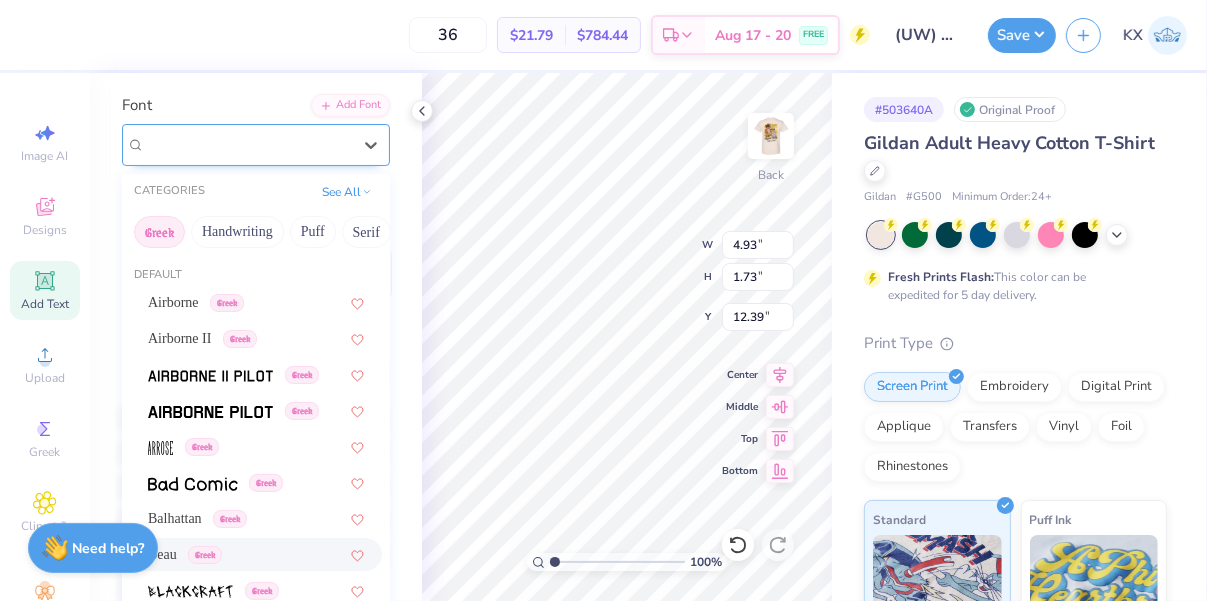 click on "Beau Greek" at bounding box center (248, 144) 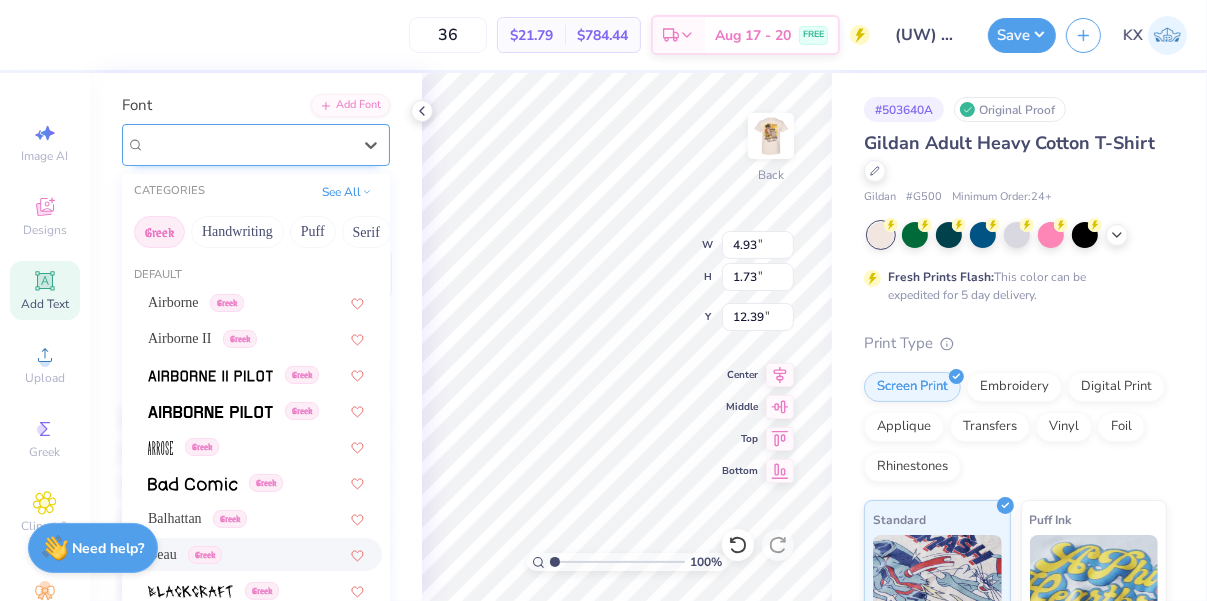 click on "Beau Greek" at bounding box center [256, 145] 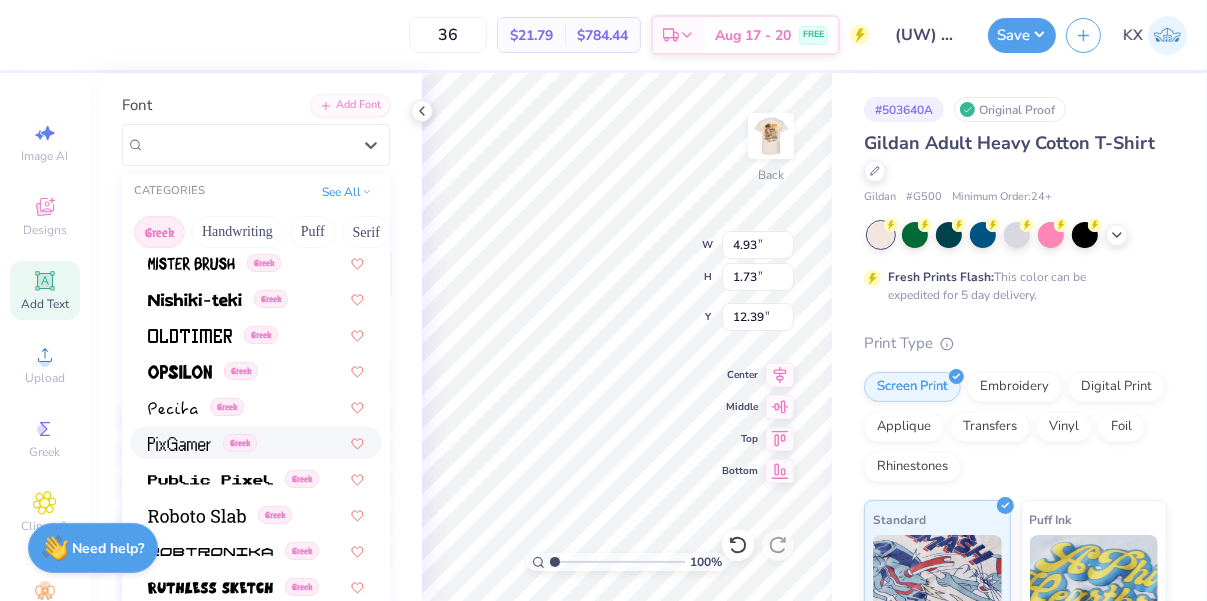 scroll, scrollTop: 1078, scrollLeft: 0, axis: vertical 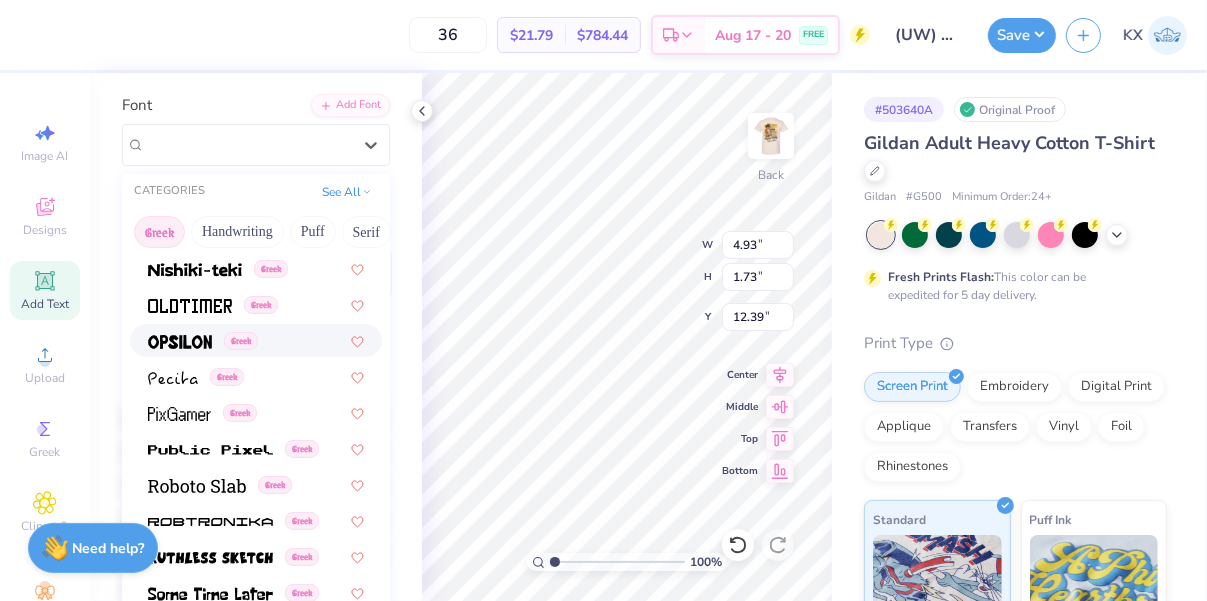 click at bounding box center [180, 342] 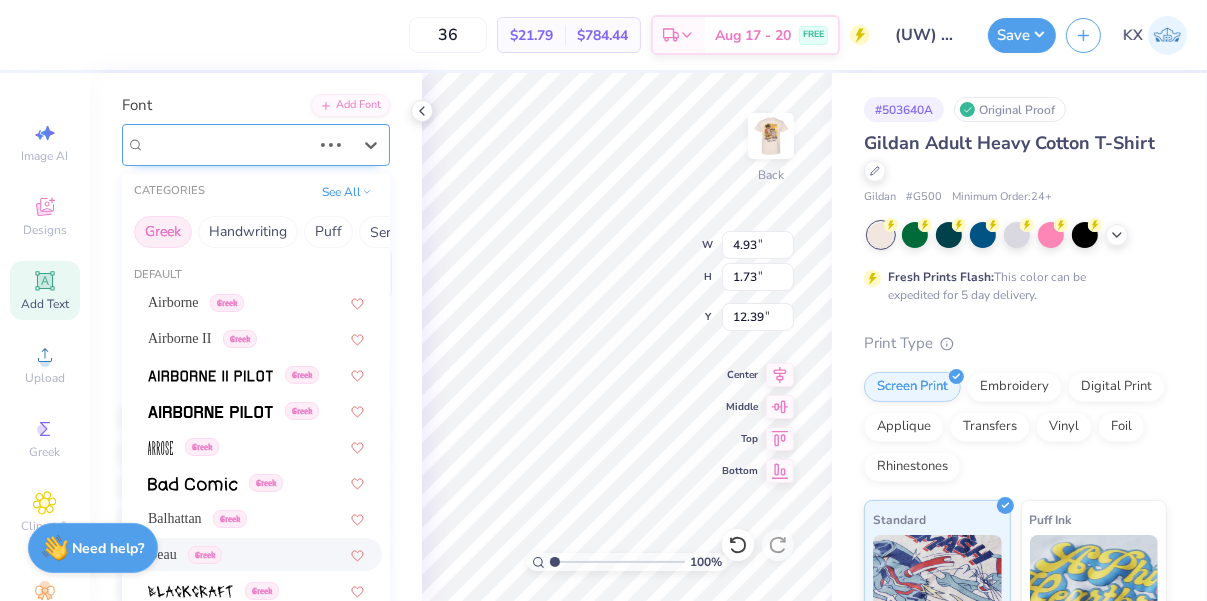 click at bounding box center (228, 144) 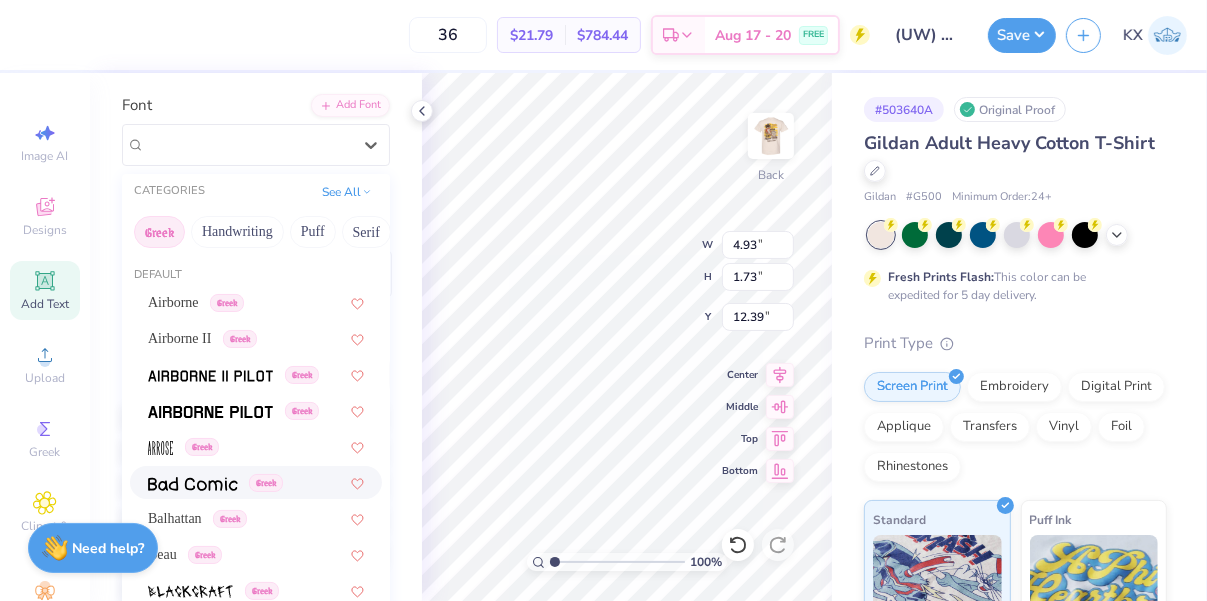 type on "3.94" 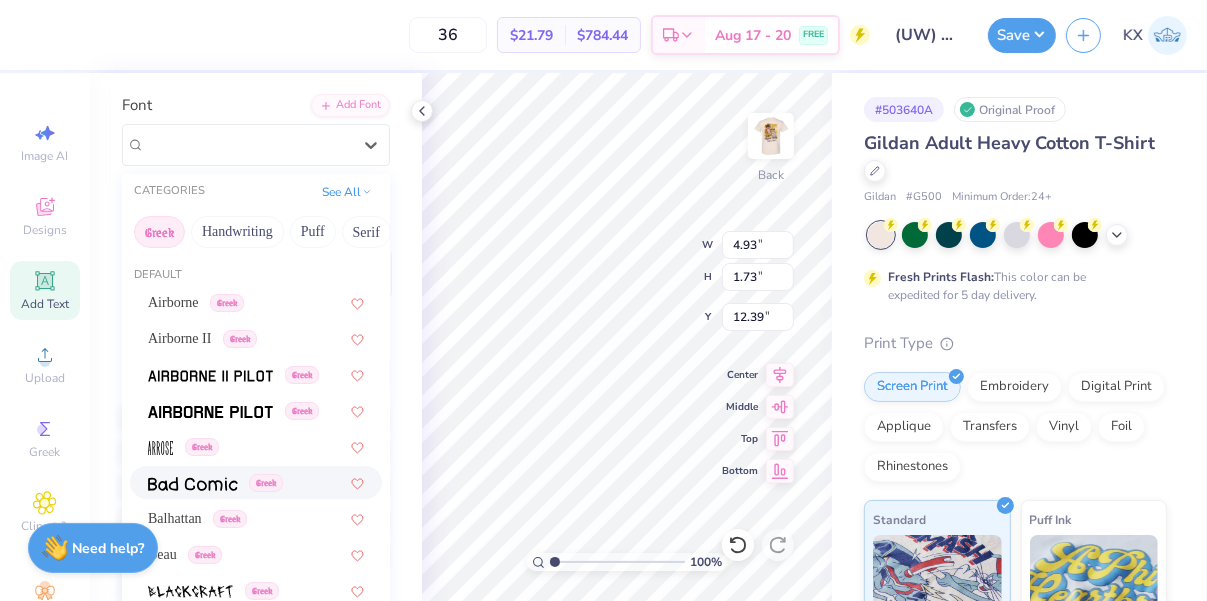 type on "1.83" 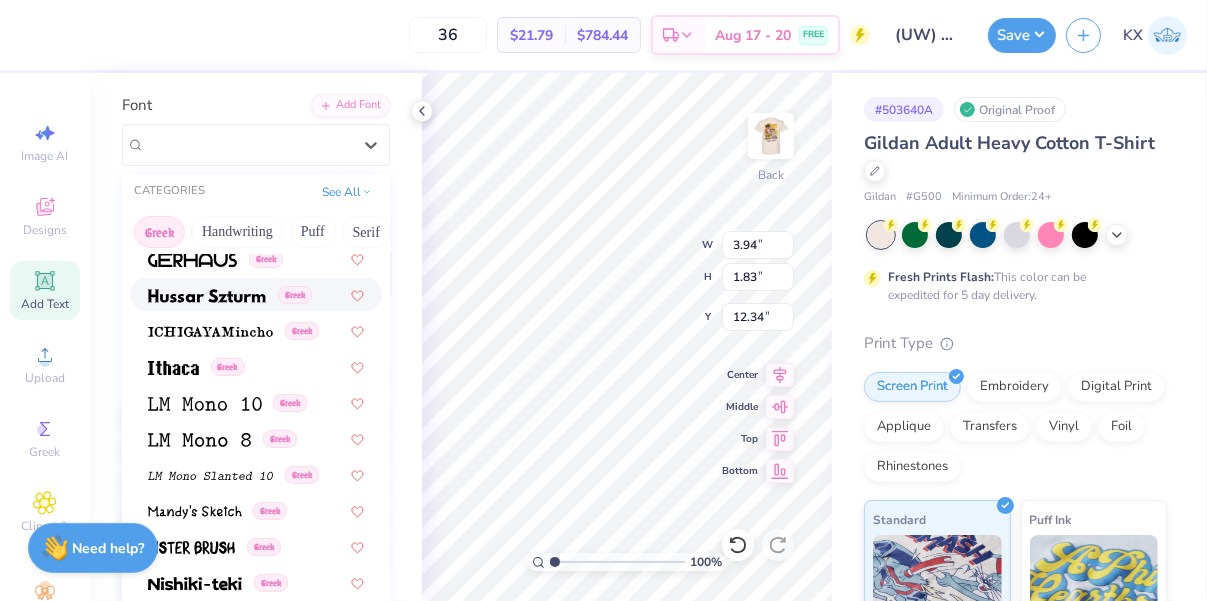 scroll, scrollTop: 763, scrollLeft: 0, axis: vertical 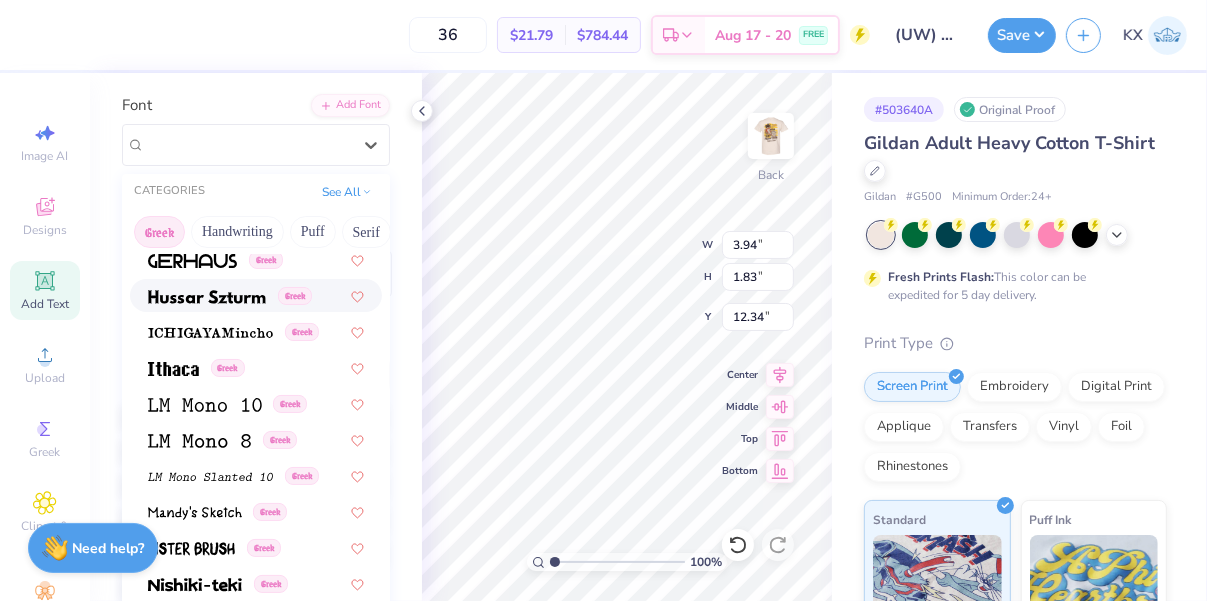 click at bounding box center [207, 295] 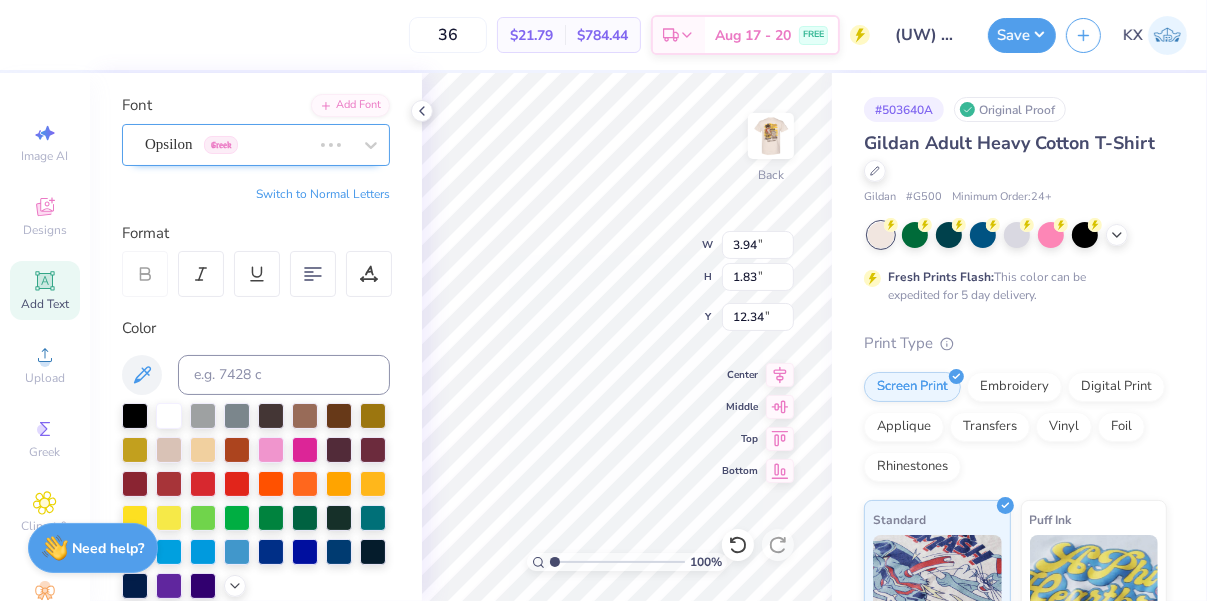 click on "Opsilon Greek" at bounding box center [228, 144] 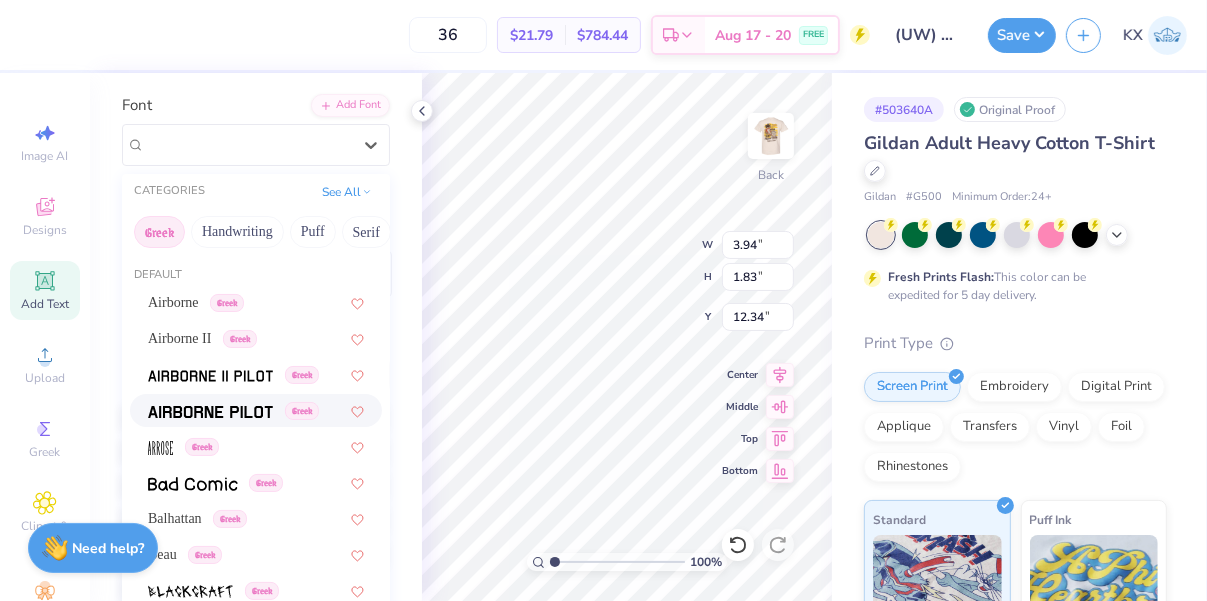 type on "6.87" 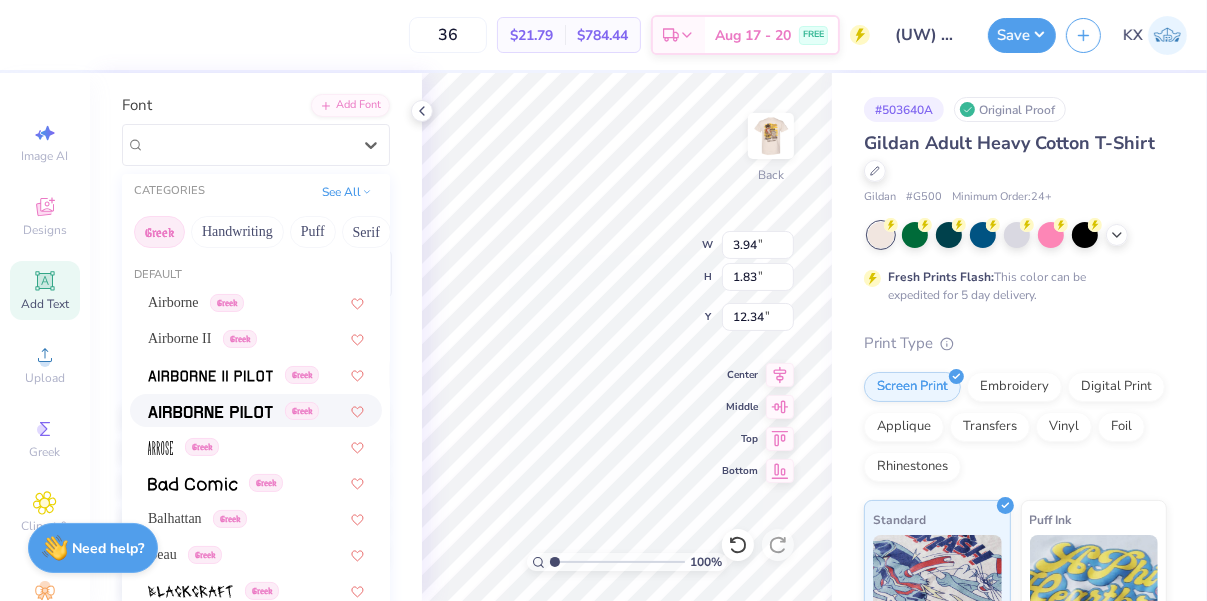 type on "2.51" 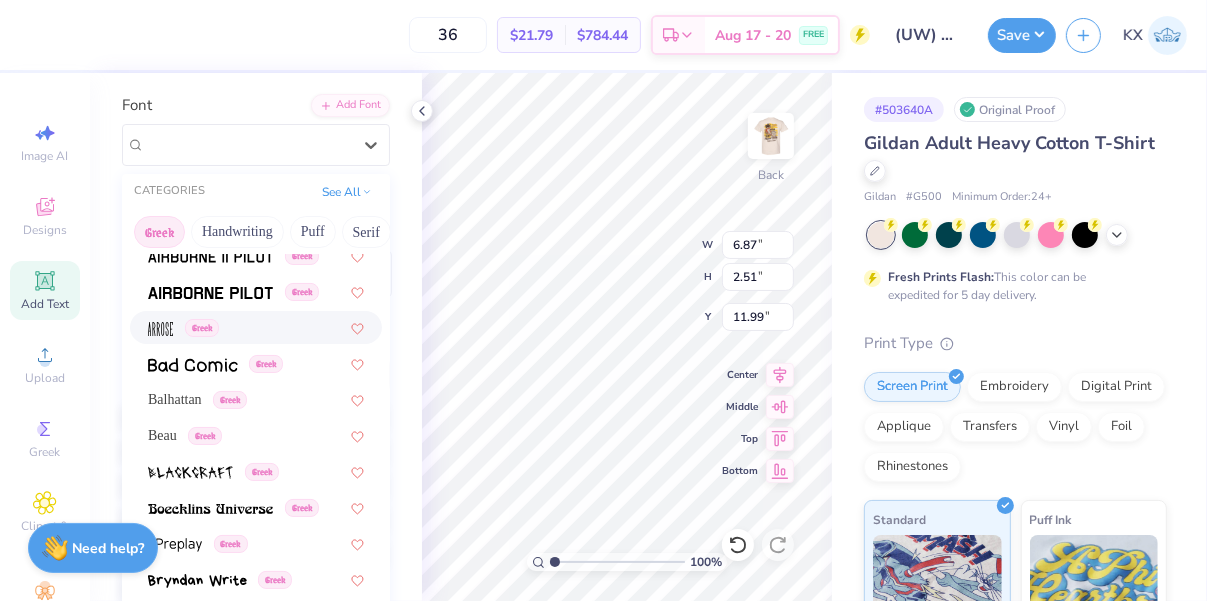scroll, scrollTop: 123, scrollLeft: 0, axis: vertical 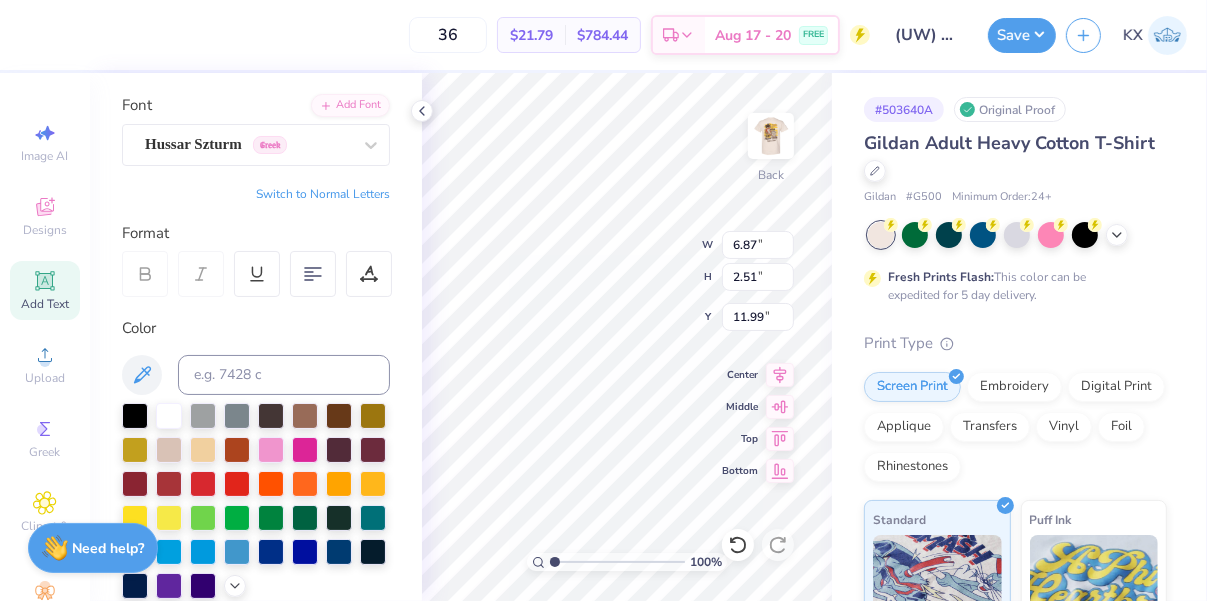 type on "4.32" 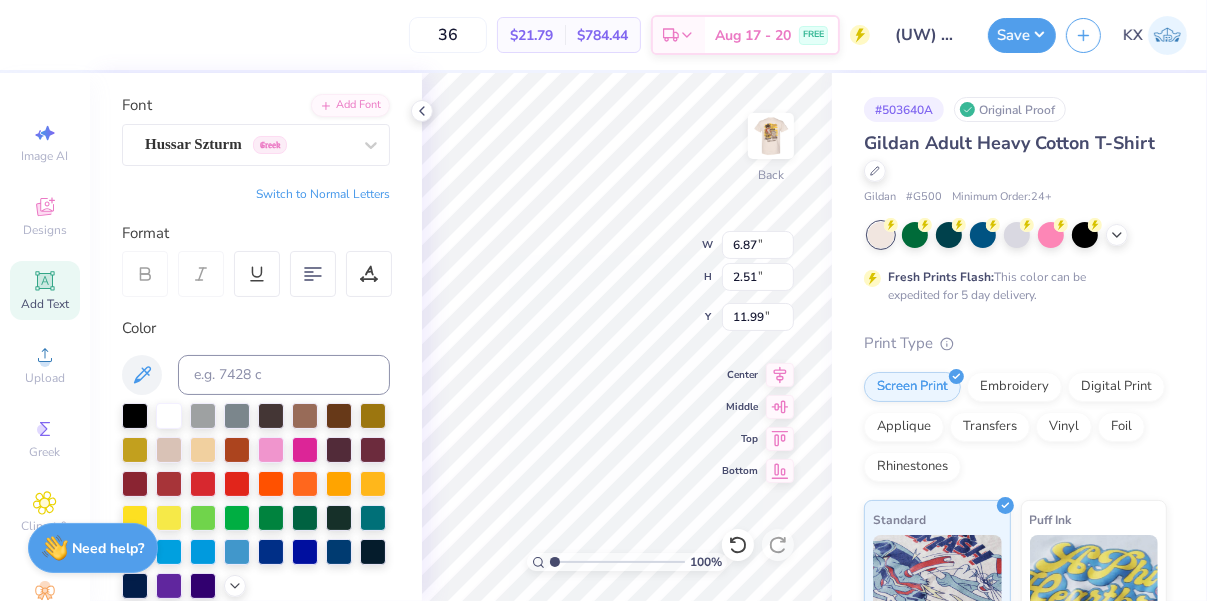 type on "1.58" 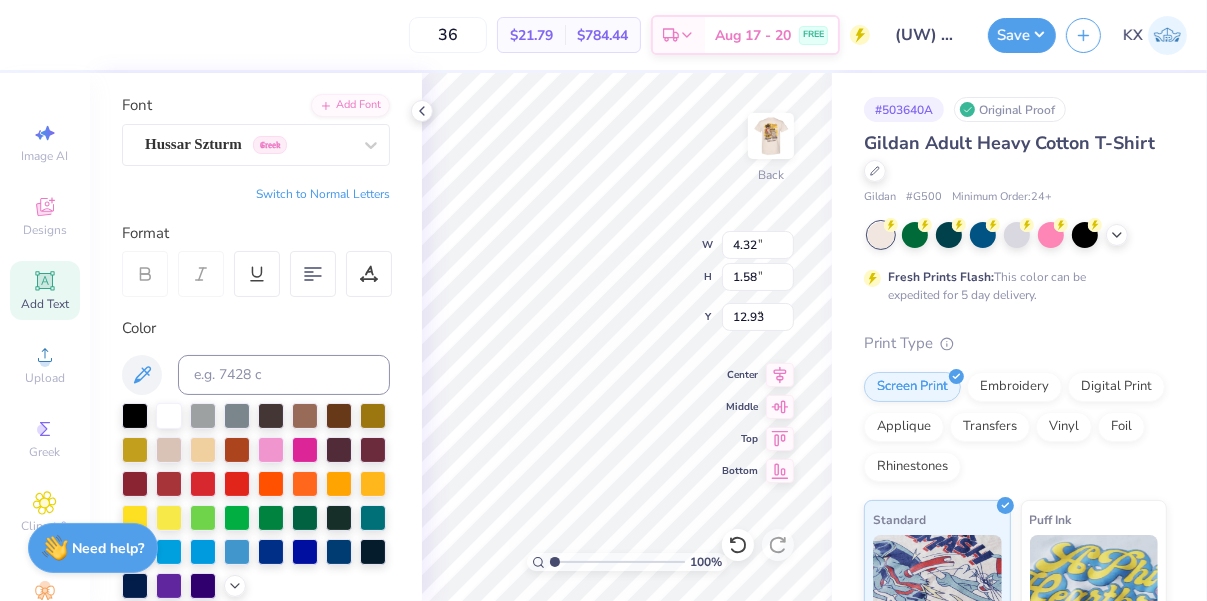 type on "3.00" 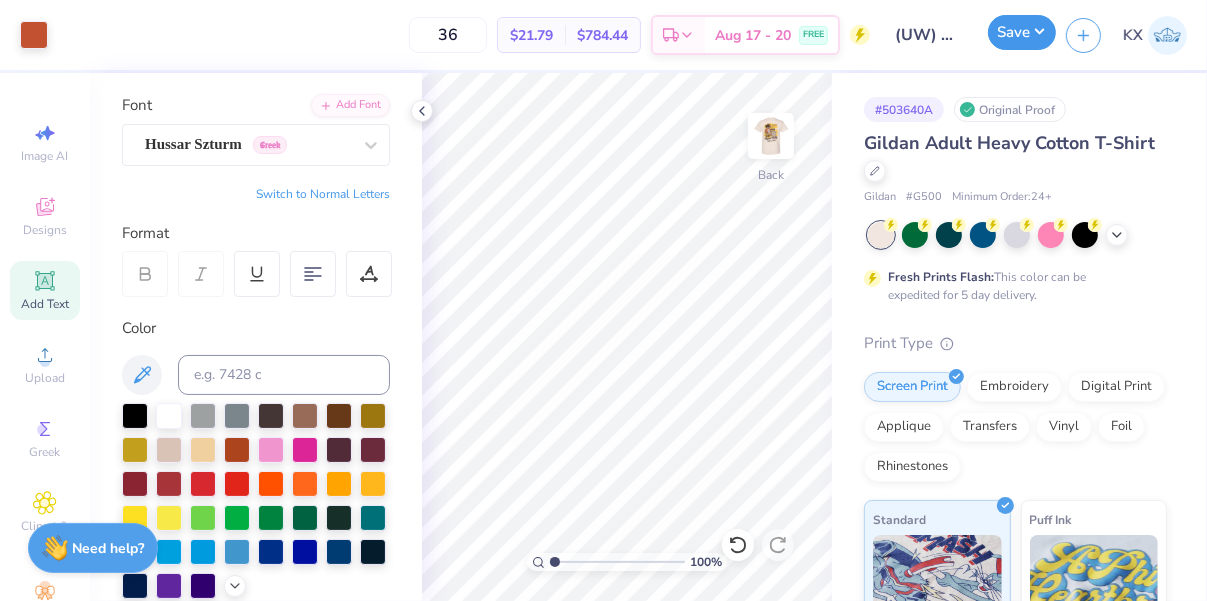 click on "Save" at bounding box center (1022, 32) 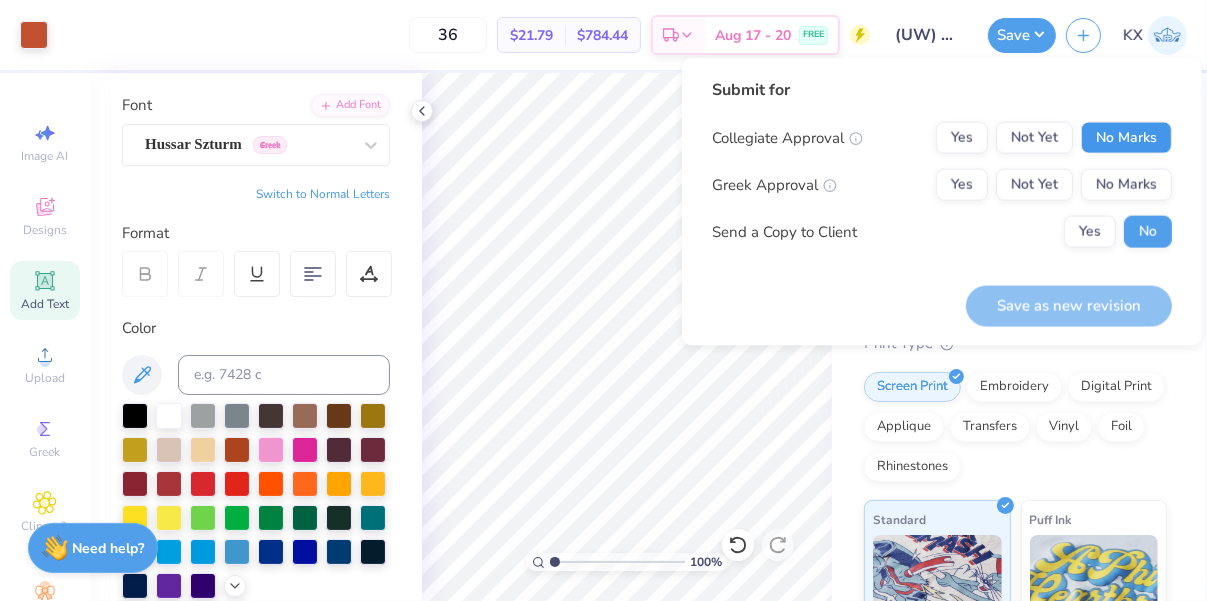 click on "No Marks" at bounding box center (1126, 138) 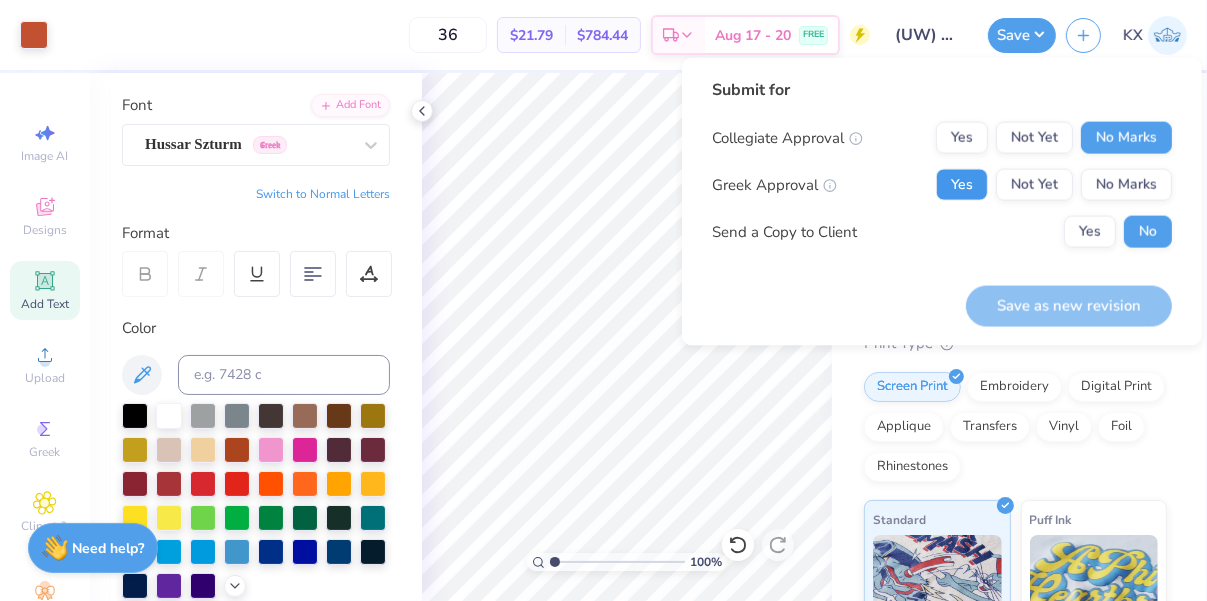 click on "Yes" at bounding box center [962, 185] 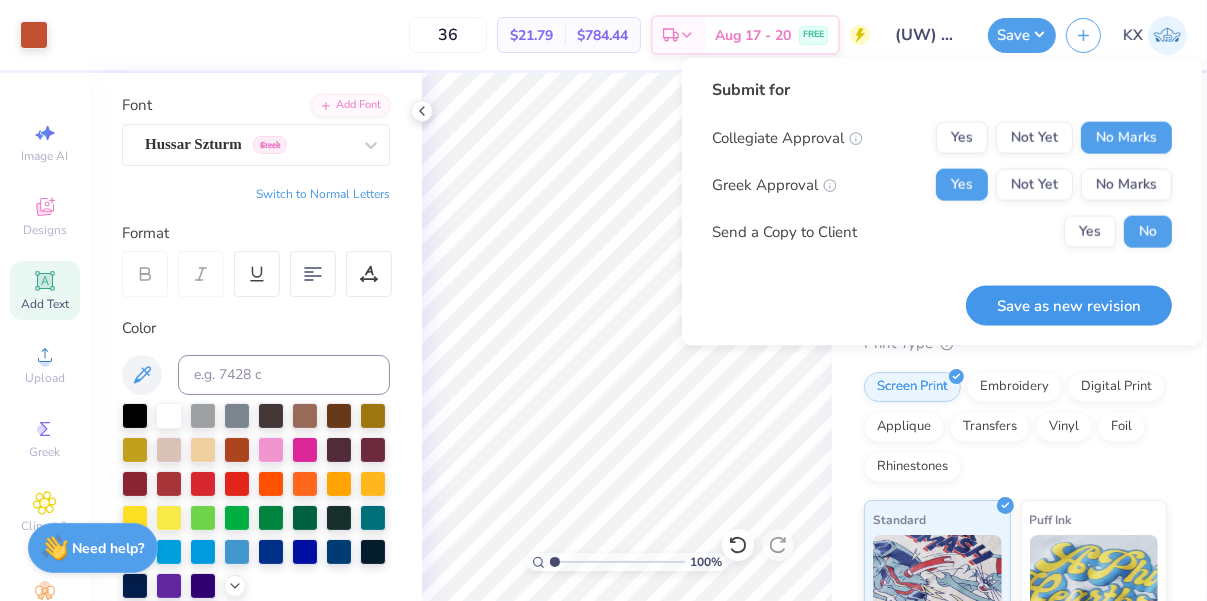 click on "Save as new revision" at bounding box center (1069, 305) 